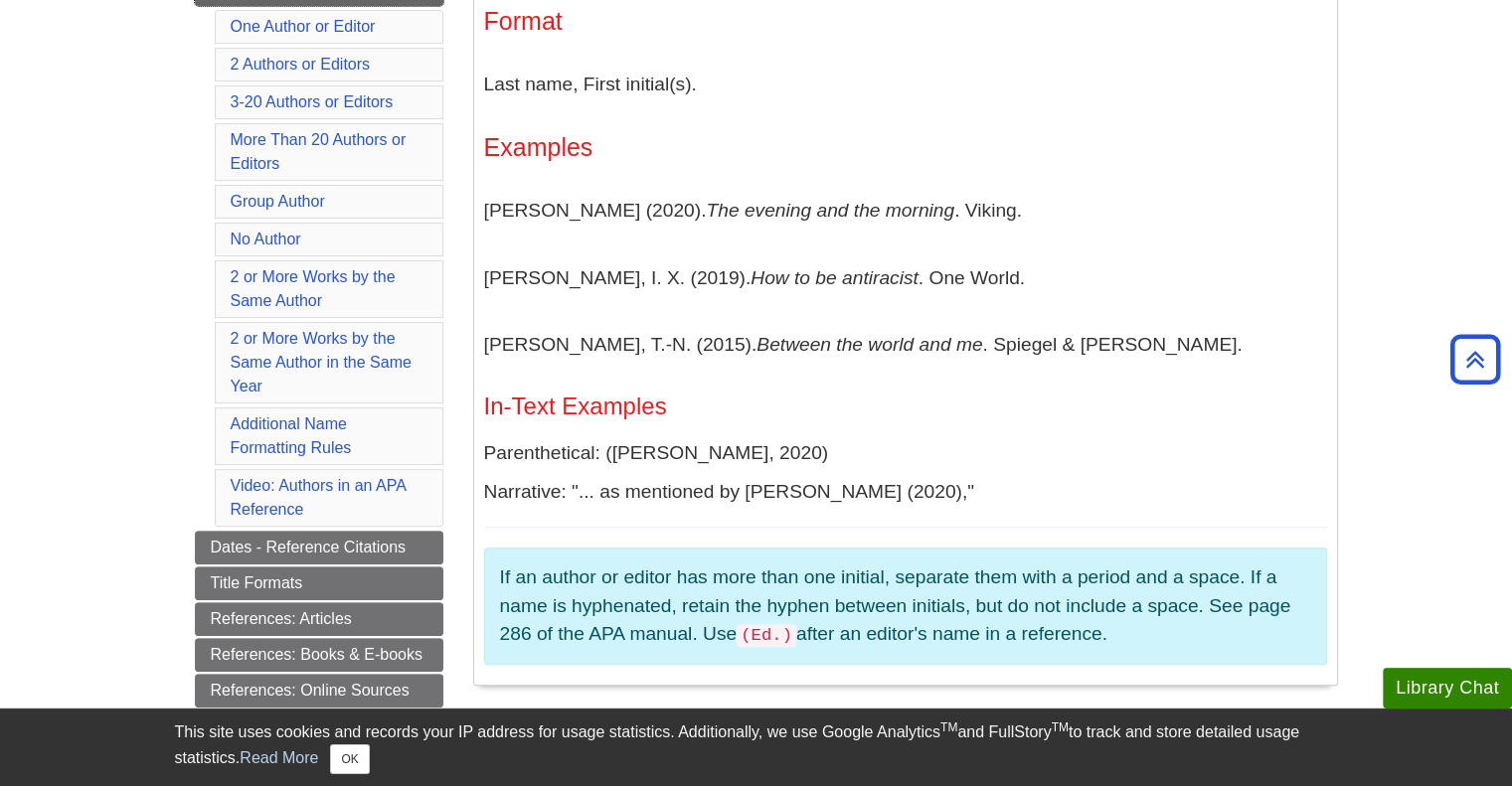 scroll, scrollTop: 641, scrollLeft: 0, axis: vertical 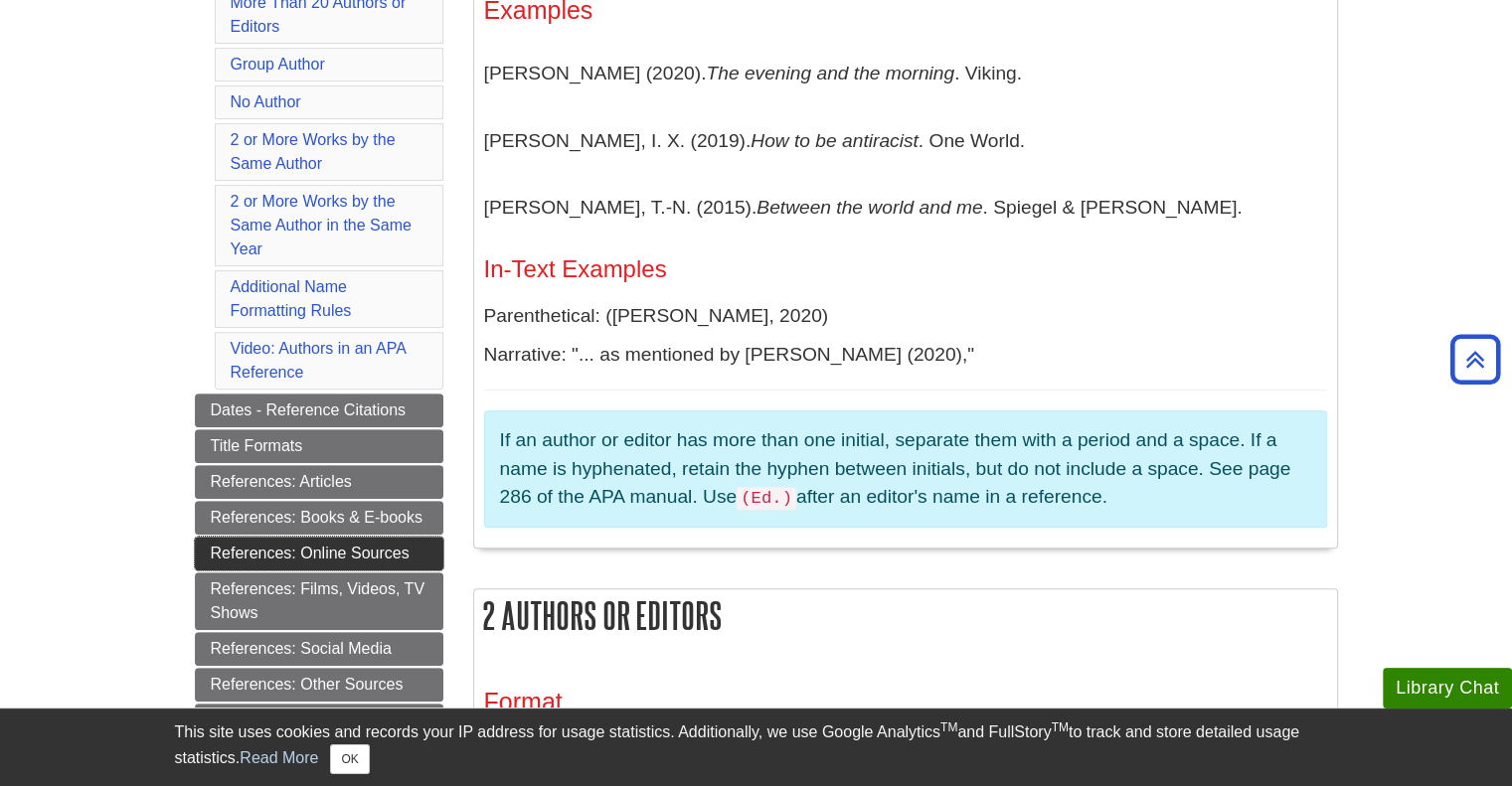 click on "References: Online Sources" at bounding box center [319, 553] 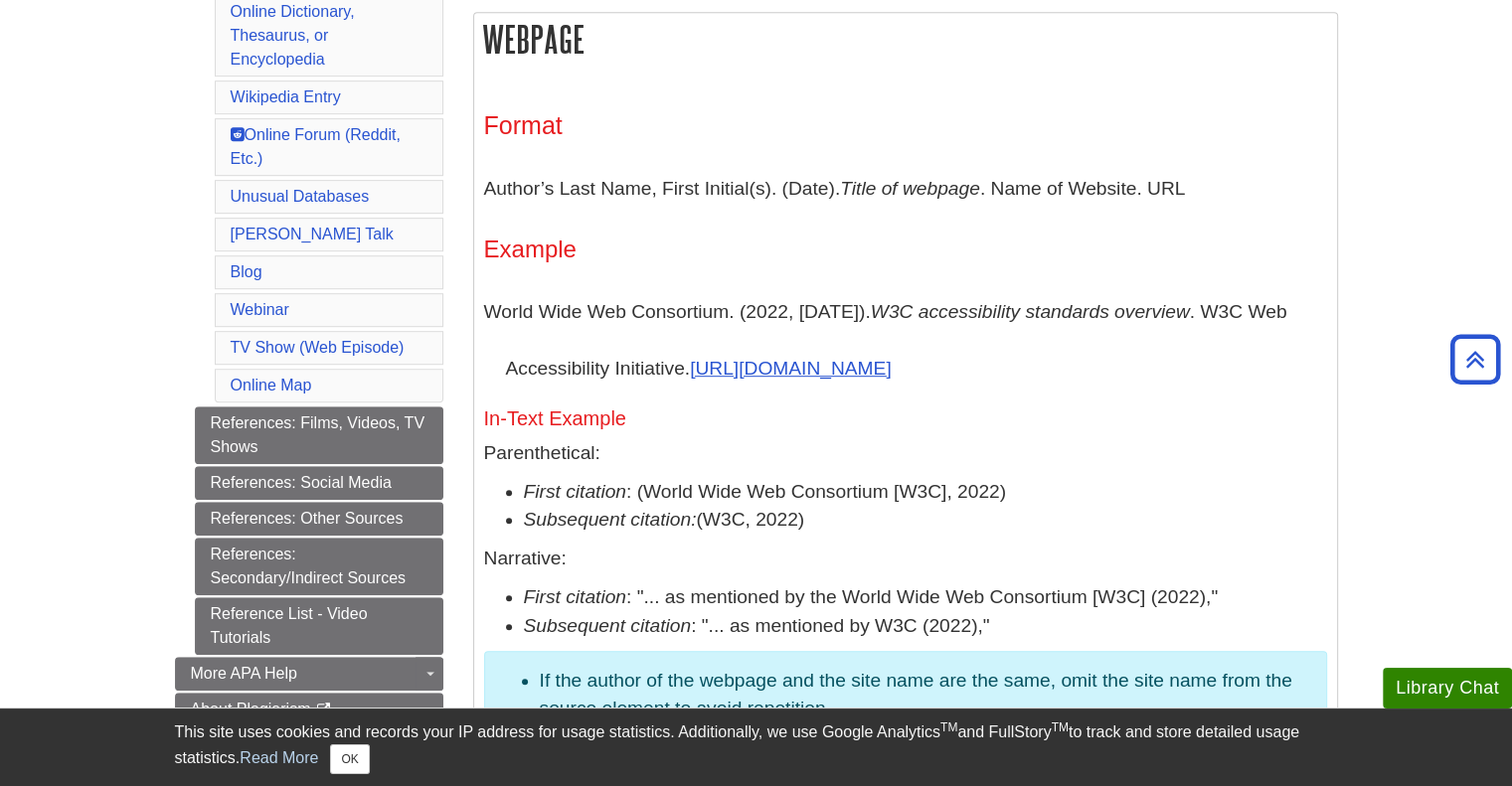 scroll, scrollTop: 1086, scrollLeft: 0, axis: vertical 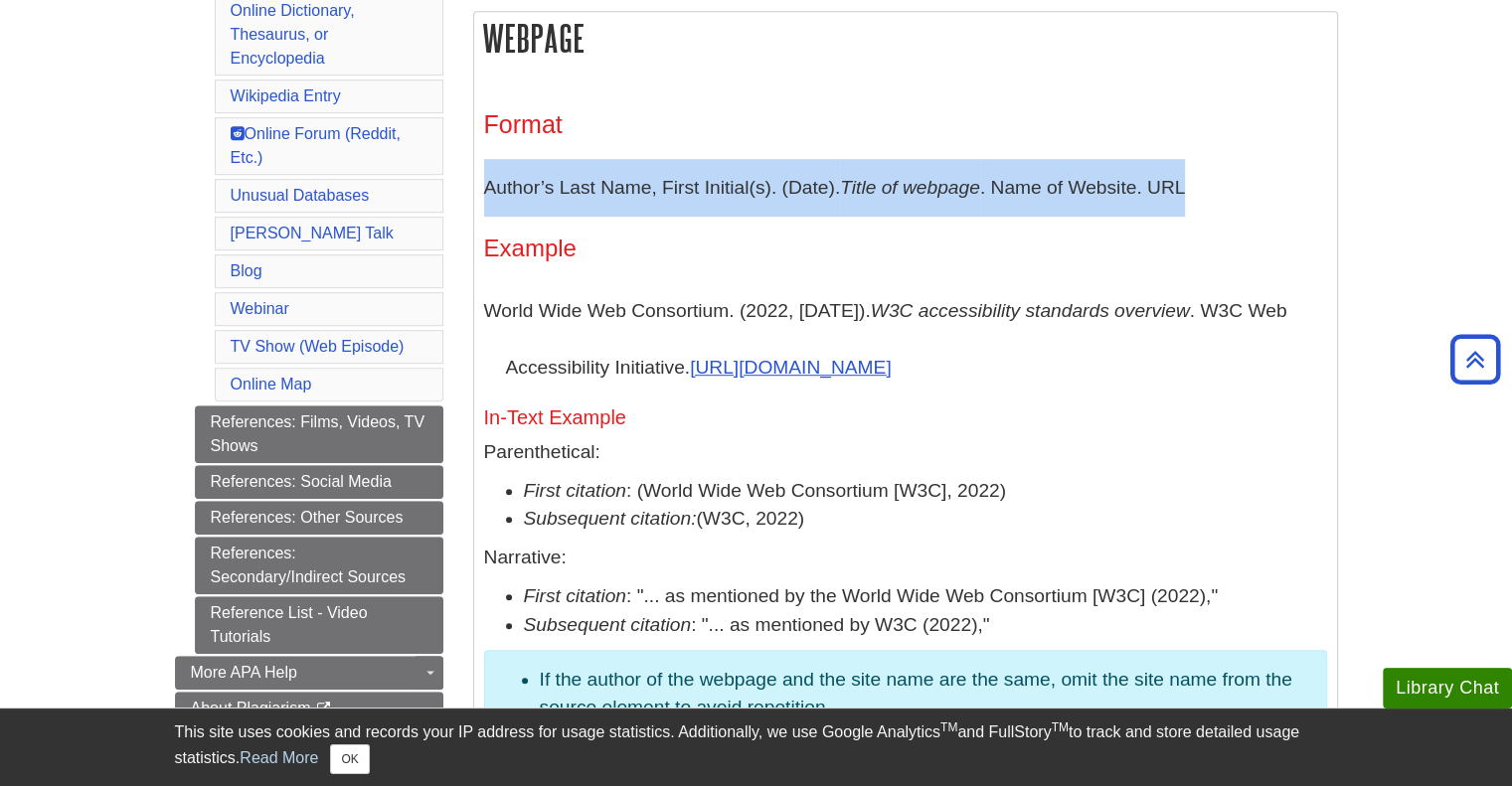 drag, startPoint x: 1207, startPoint y: 179, endPoint x: 483, endPoint y: 188, distance: 724.0559 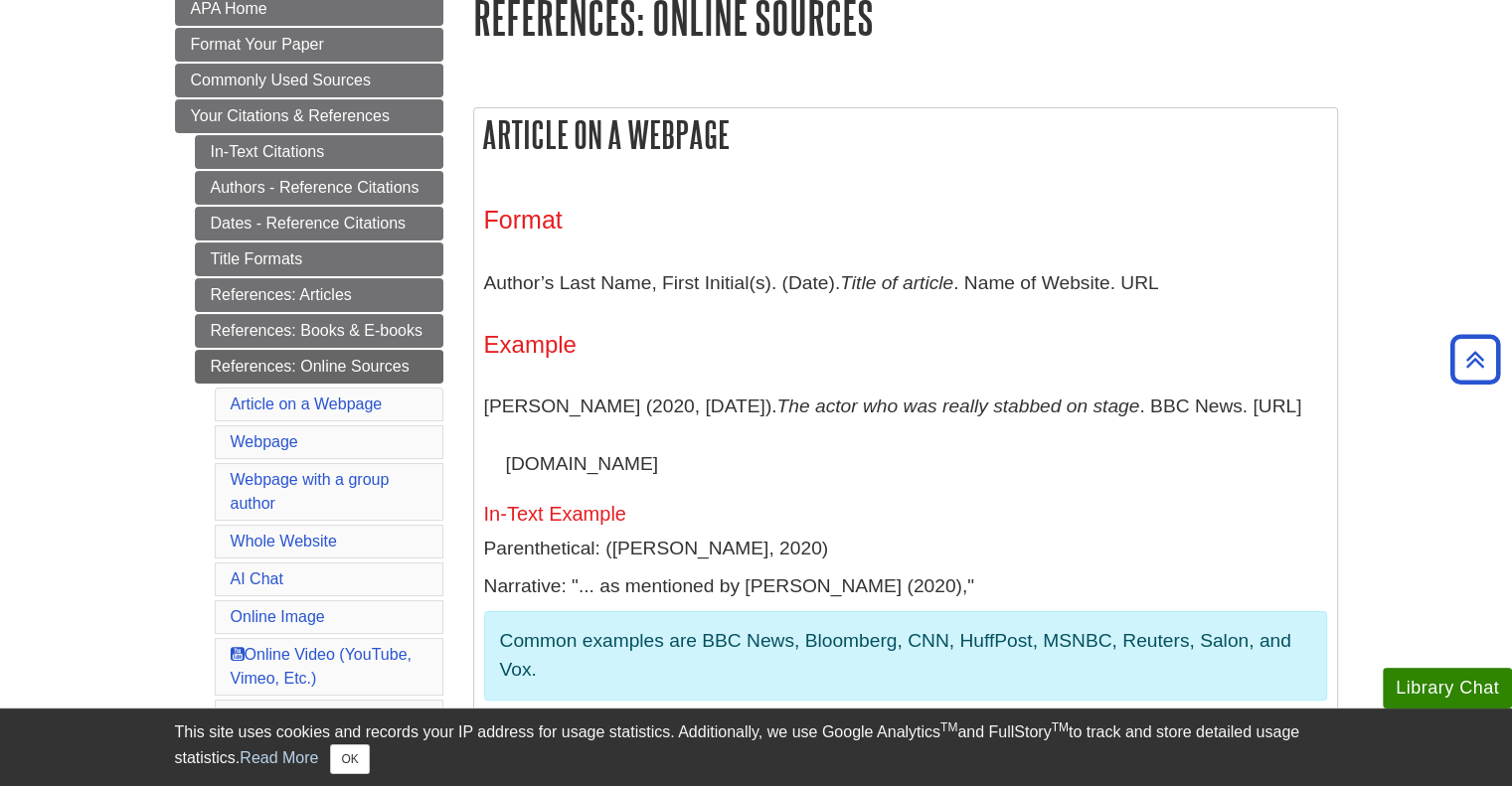 scroll, scrollTop: 304, scrollLeft: 0, axis: vertical 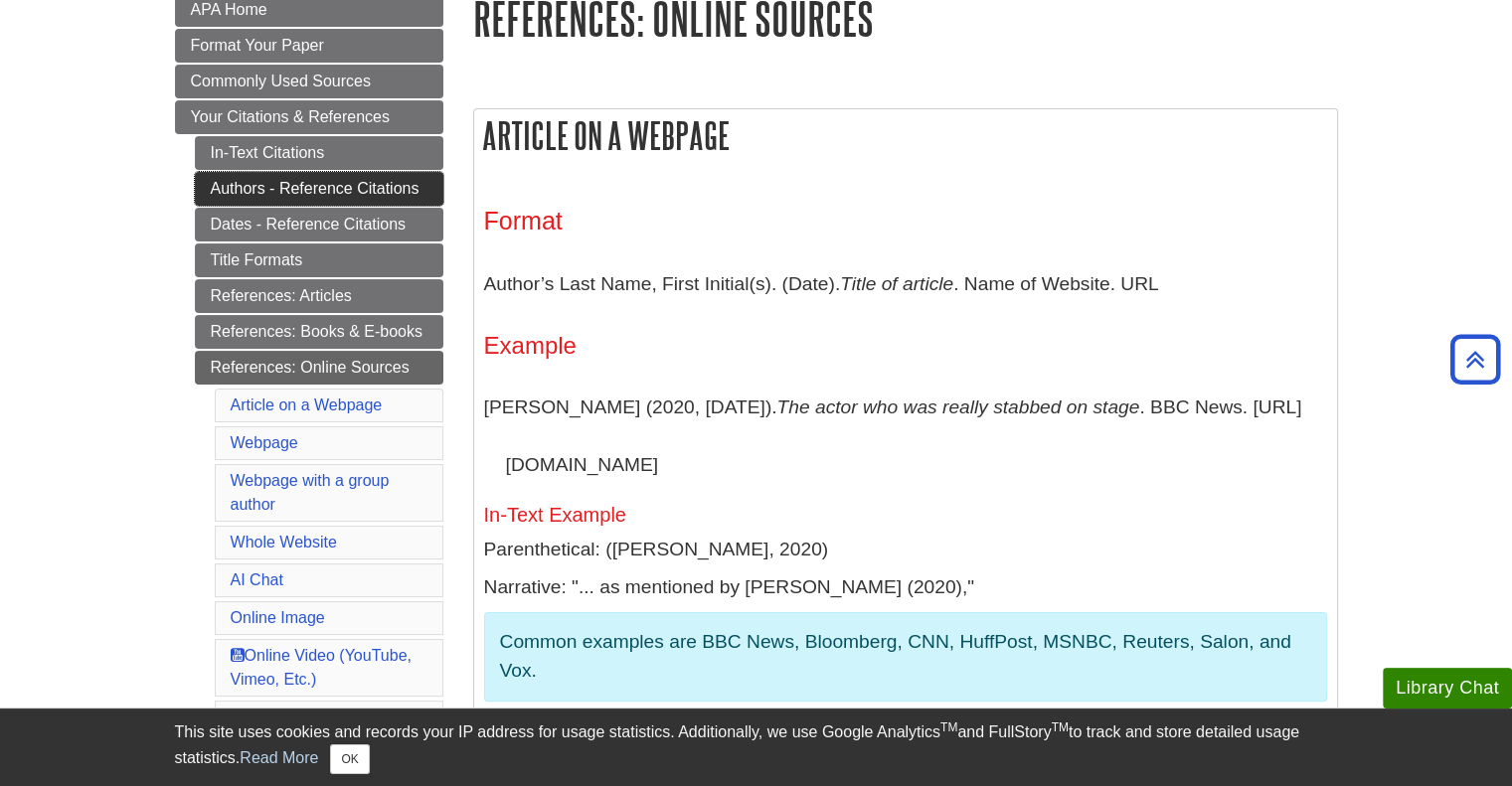 click on "Authors - Reference Citations" at bounding box center (319, 189) 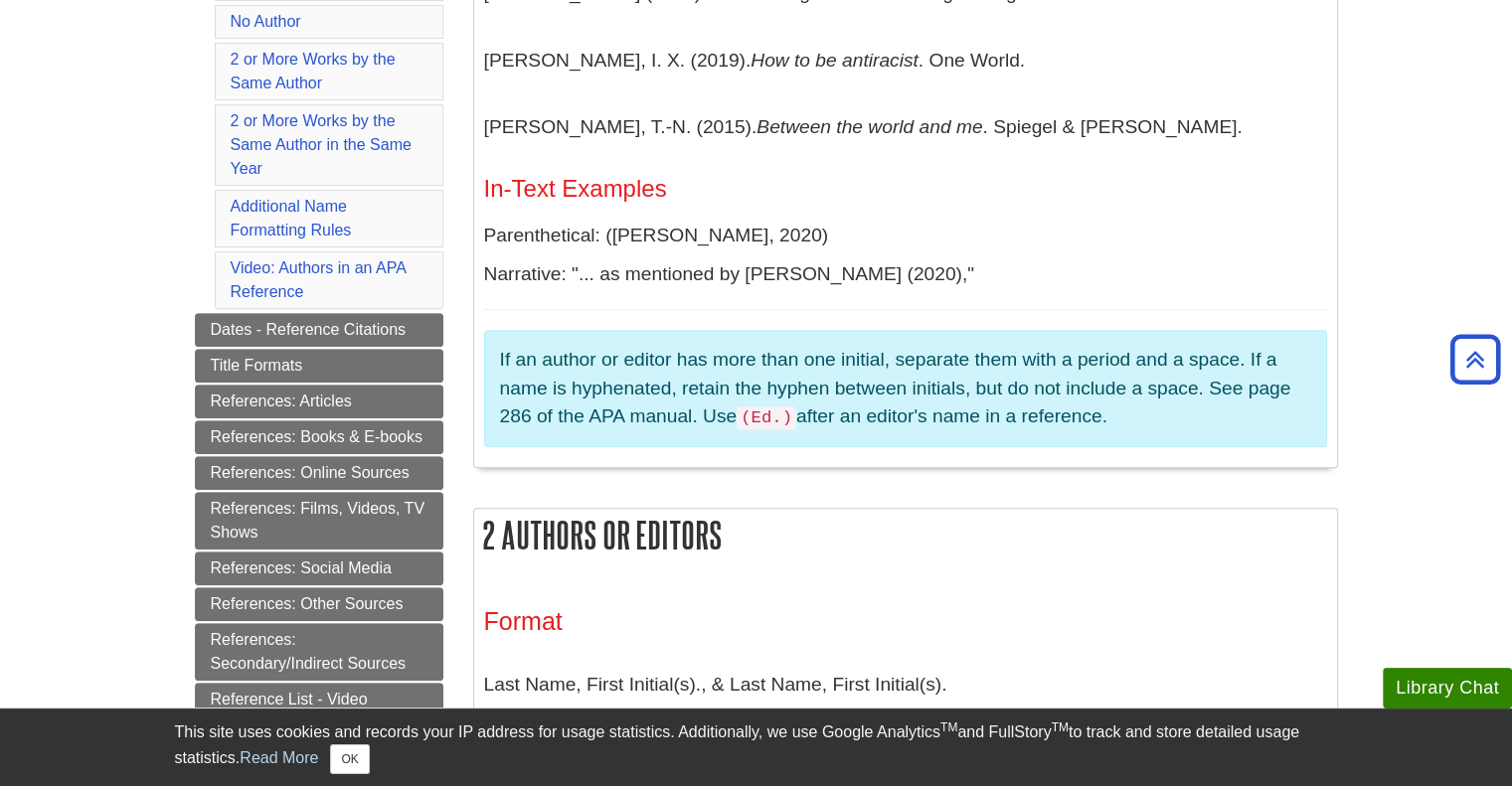 scroll, scrollTop: 722, scrollLeft: 0, axis: vertical 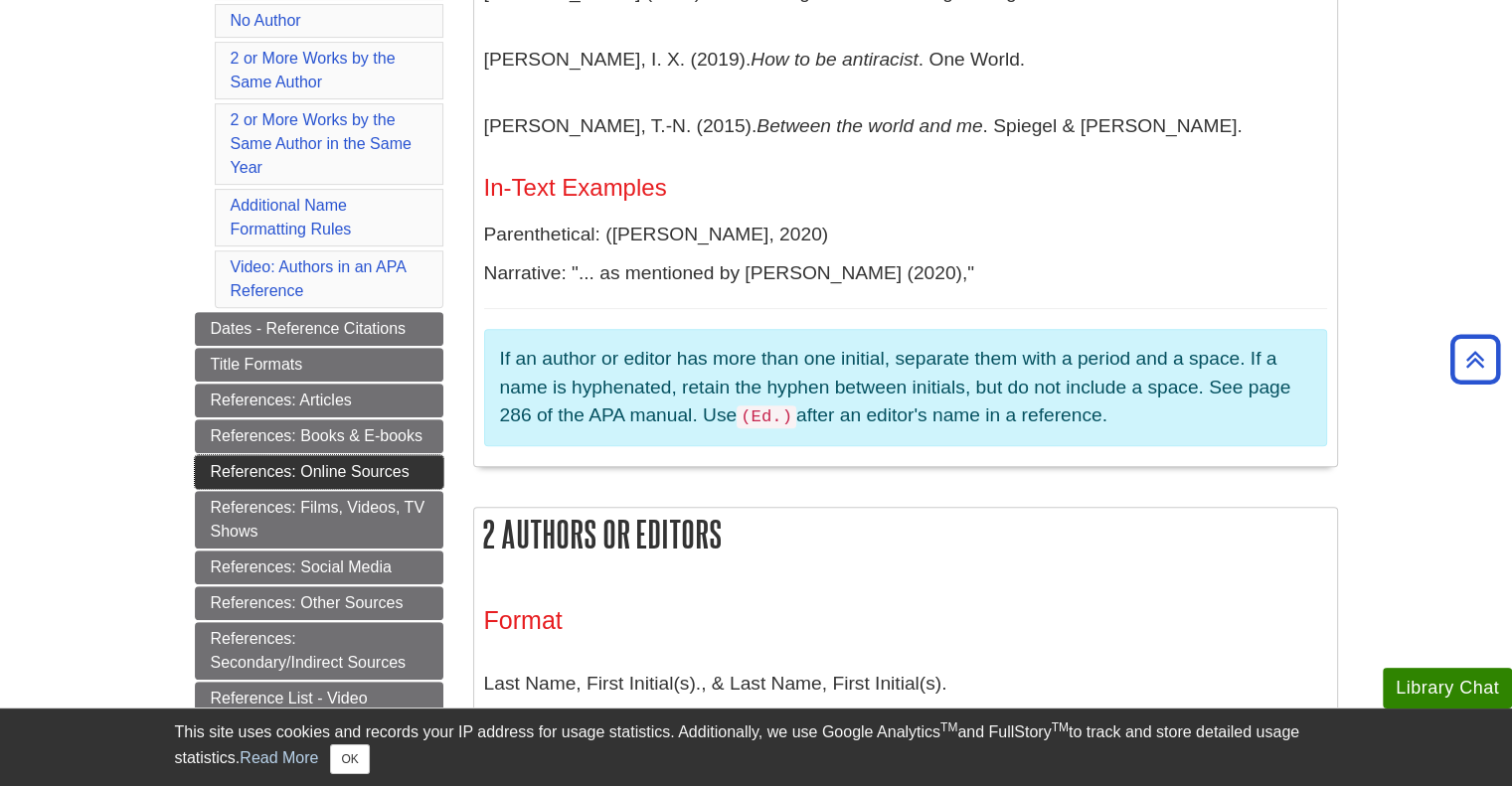 click on "References: Online Sources" at bounding box center [319, 472] 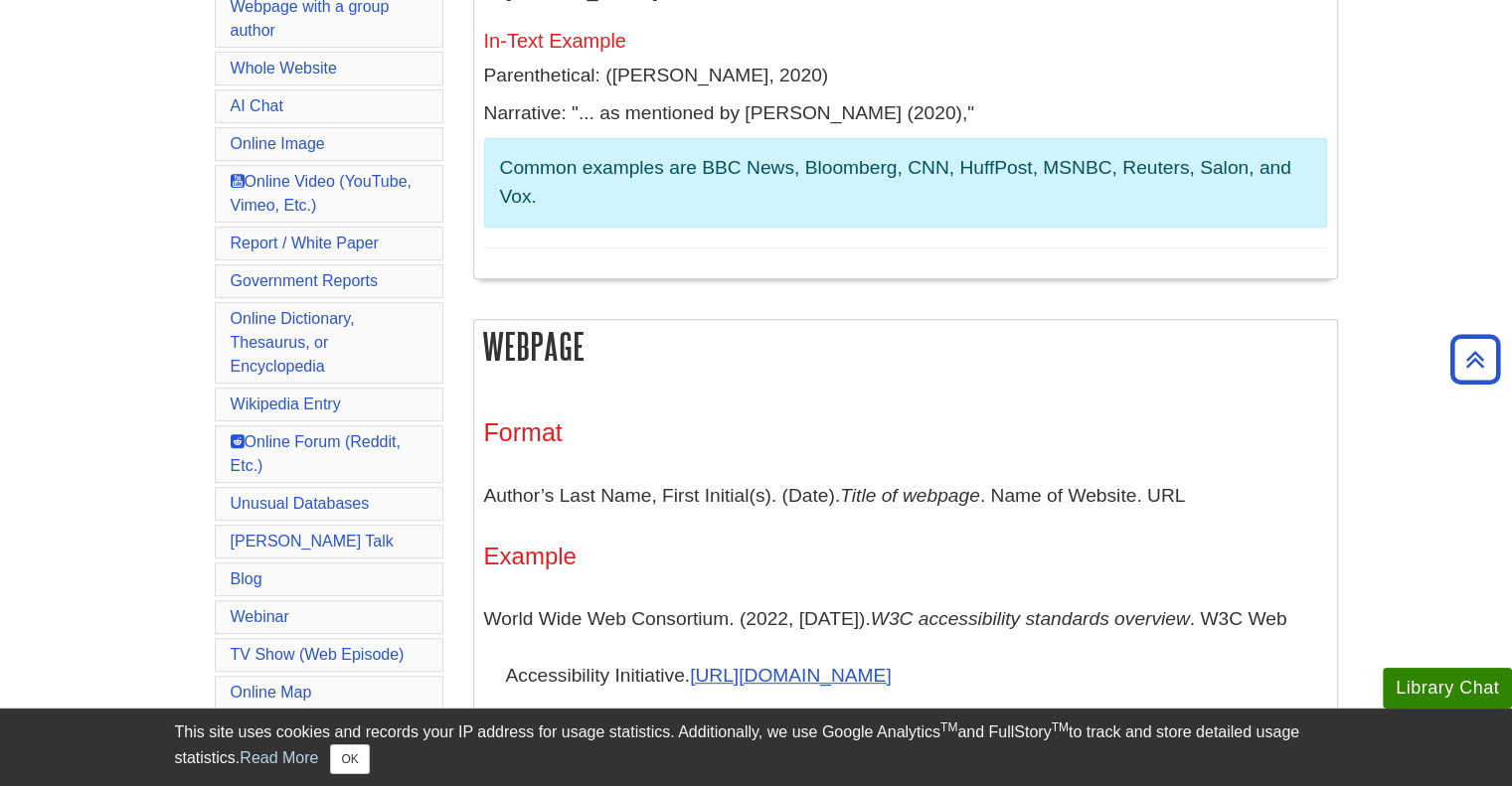 scroll, scrollTop: 777, scrollLeft: 0, axis: vertical 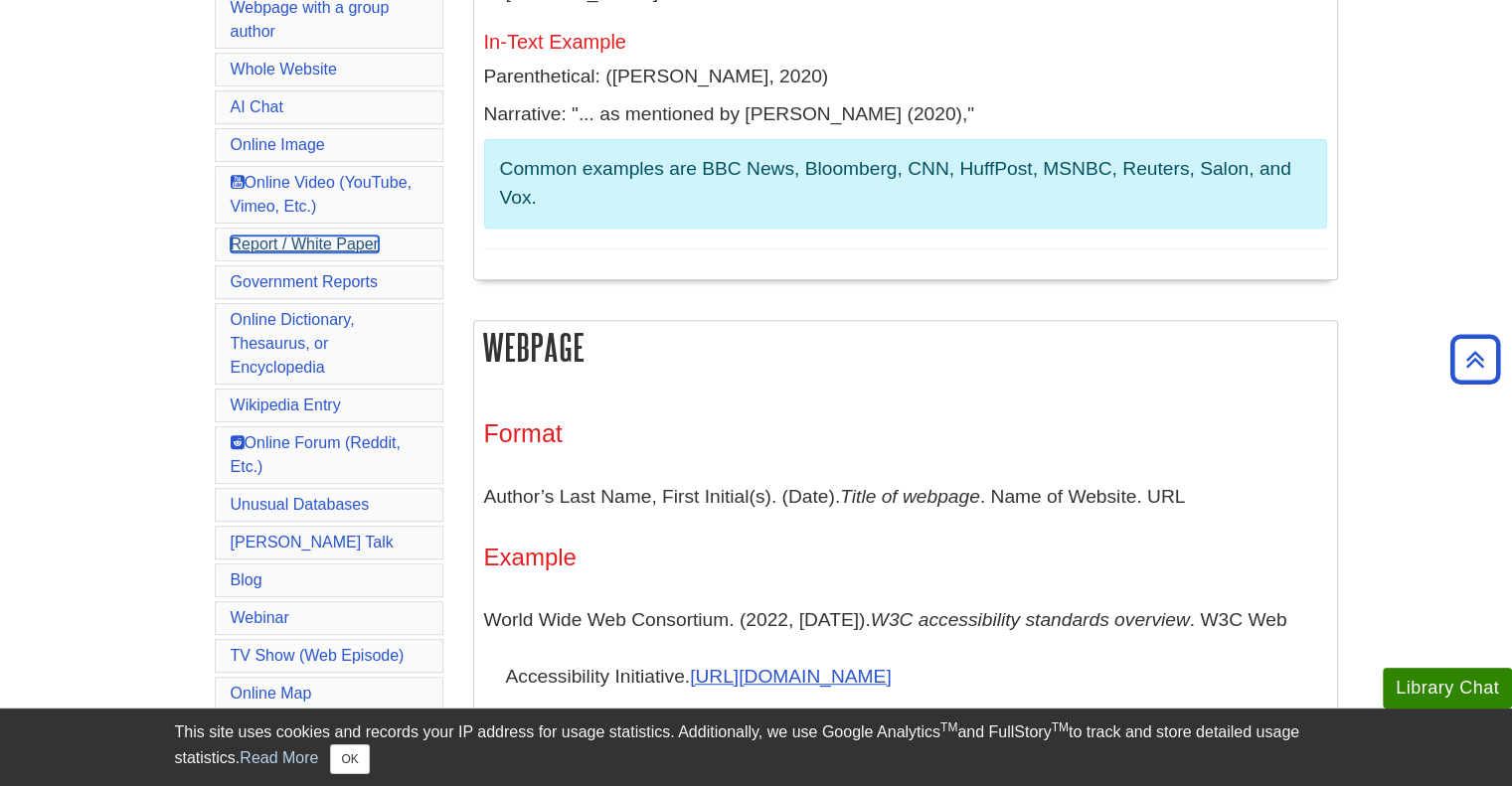 click on "Report / White Paper" at bounding box center [304, 243] 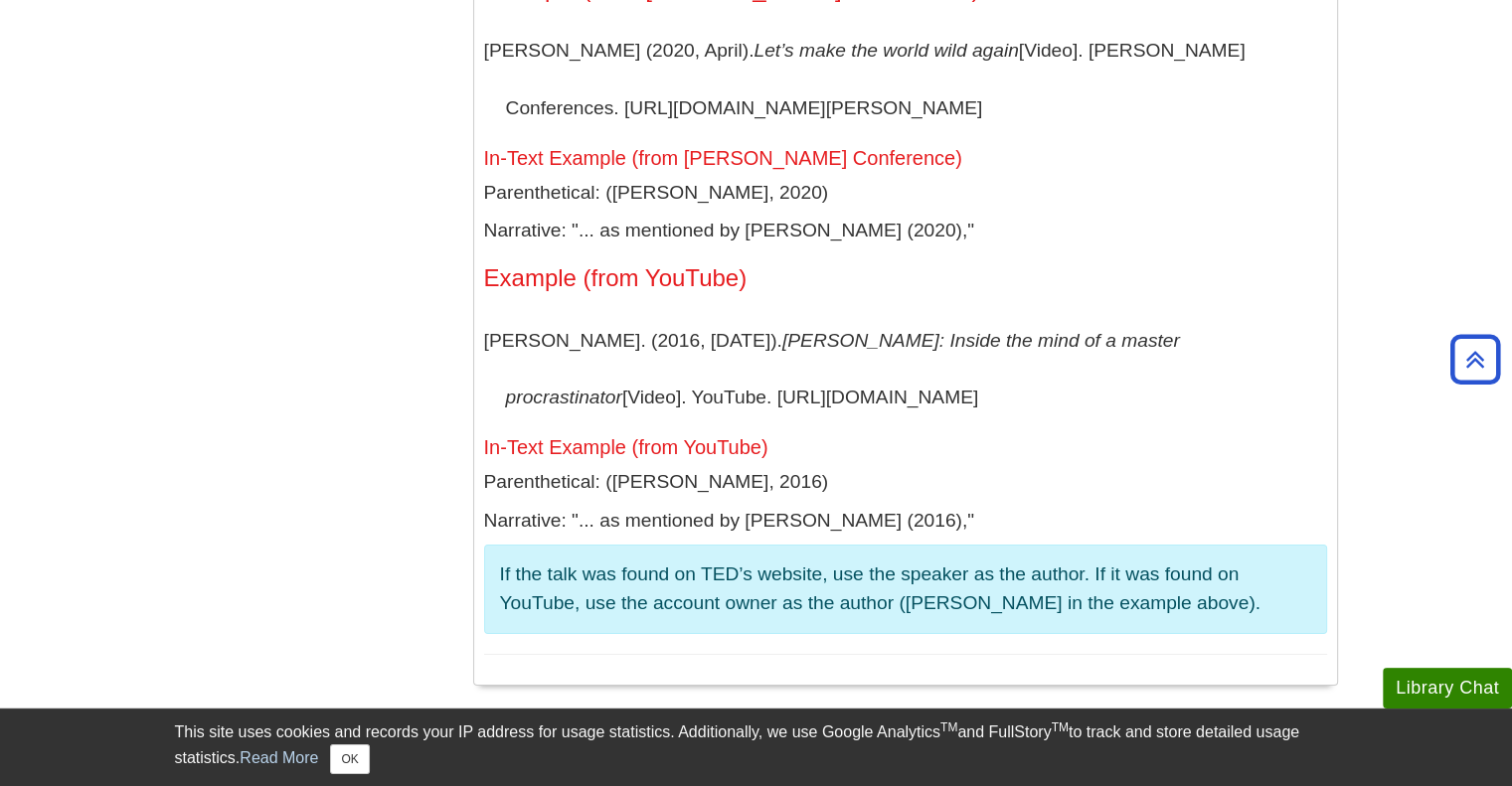 scroll, scrollTop: 13686, scrollLeft: 0, axis: vertical 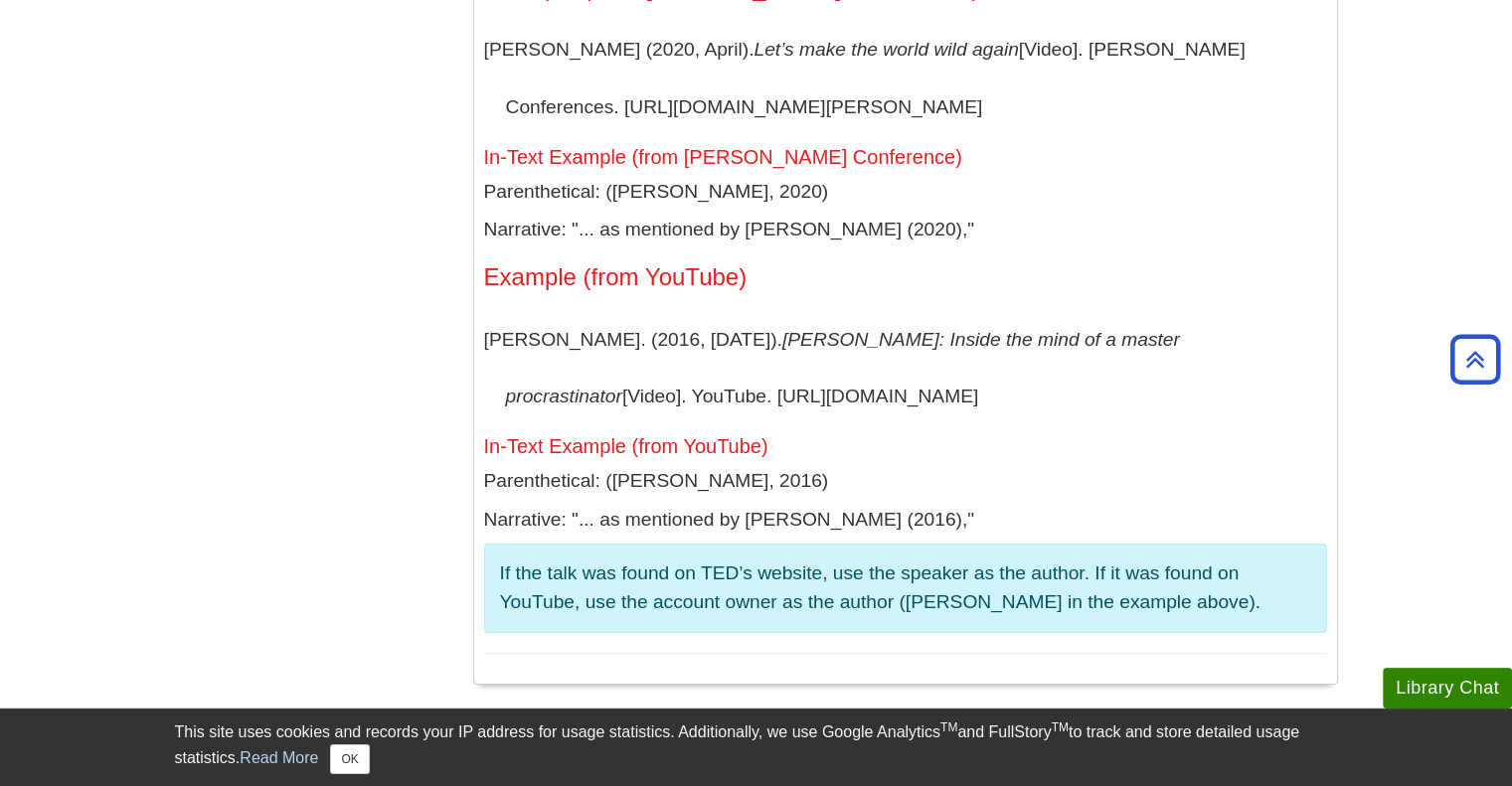 click on "Mintel" at bounding box center (906, -557) 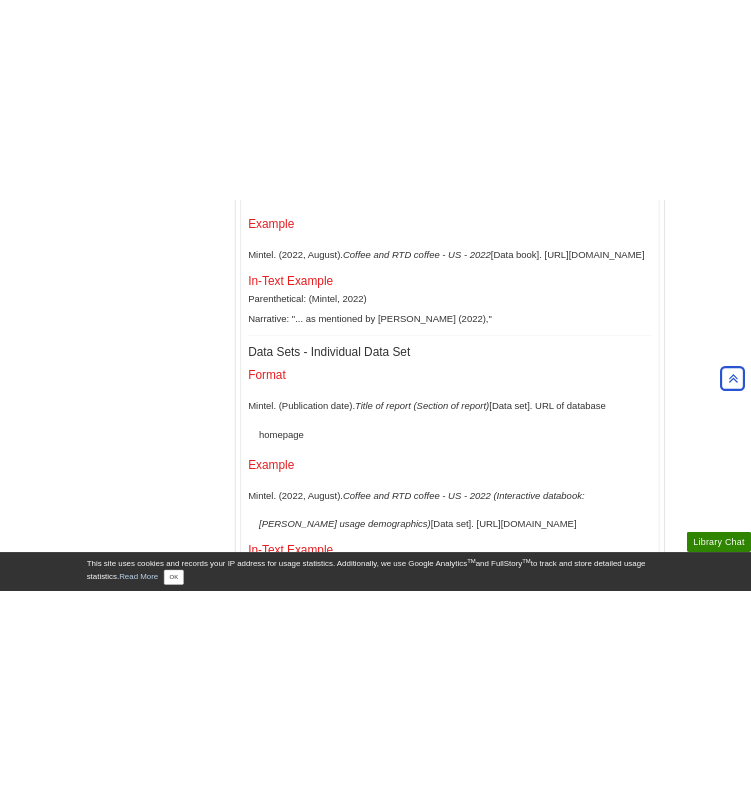 scroll, scrollTop: 14070, scrollLeft: 0, axis: vertical 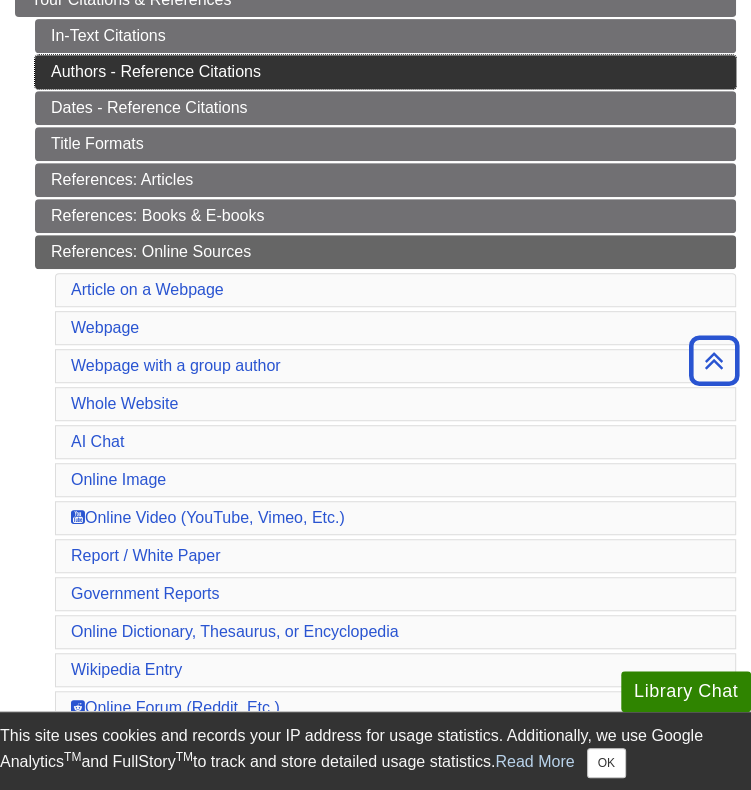 click on "Authors - Reference Citations" at bounding box center (385, 72) 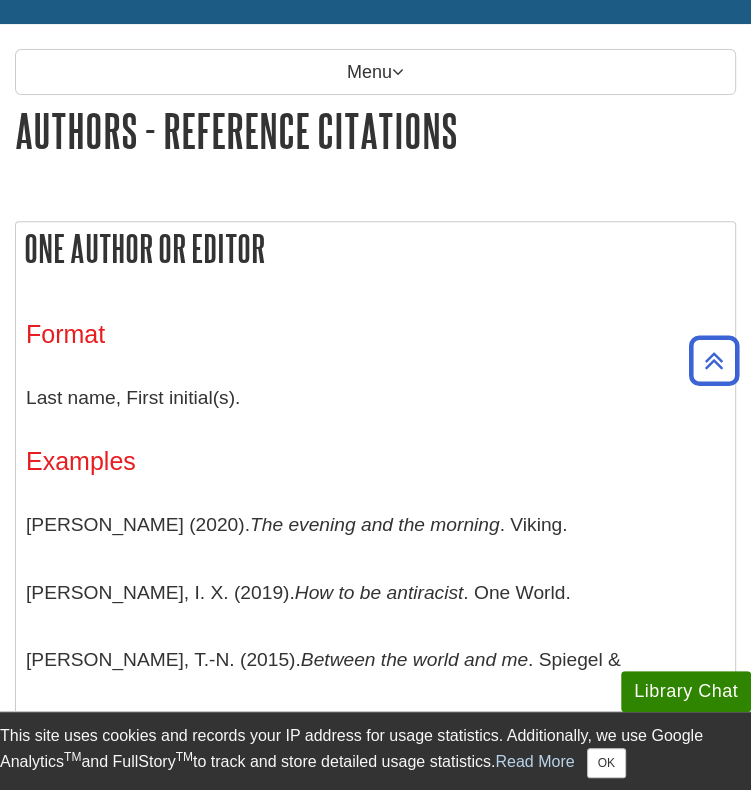scroll, scrollTop: 75, scrollLeft: 0, axis: vertical 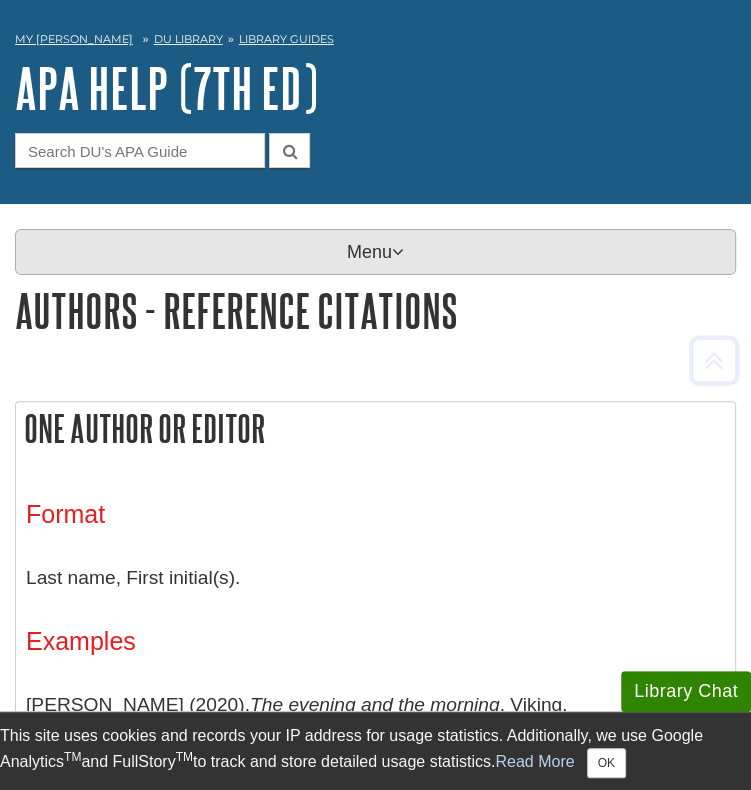 click on "Menu" at bounding box center [375, 252] 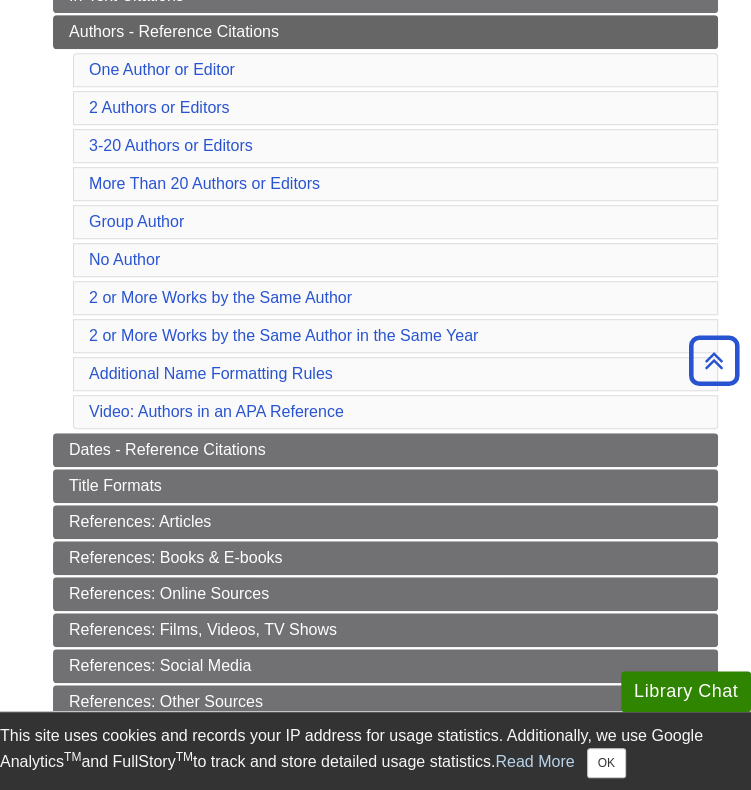 scroll, scrollTop: 516, scrollLeft: 0, axis: vertical 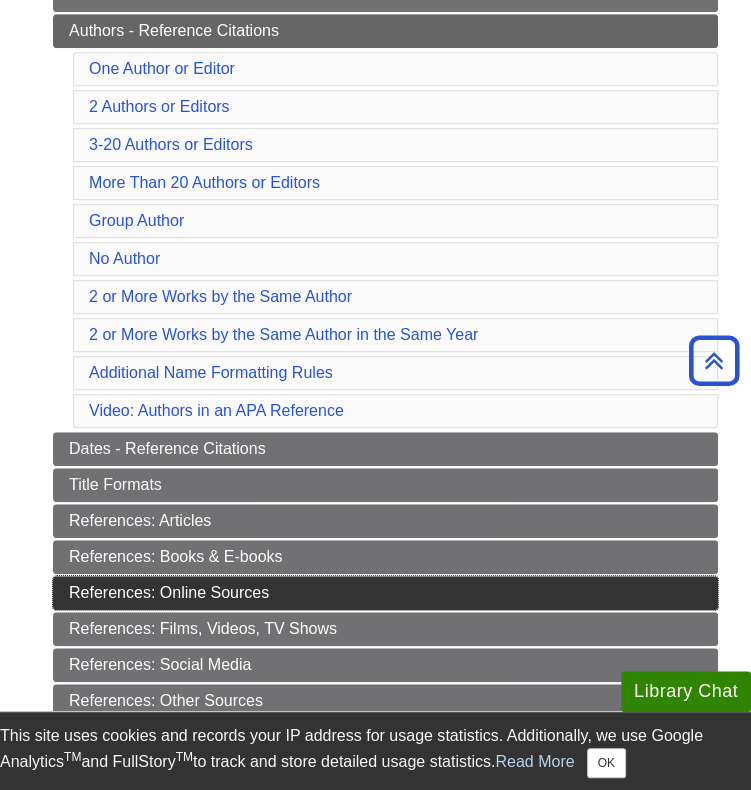 click on "References: Online Sources" at bounding box center [385, 593] 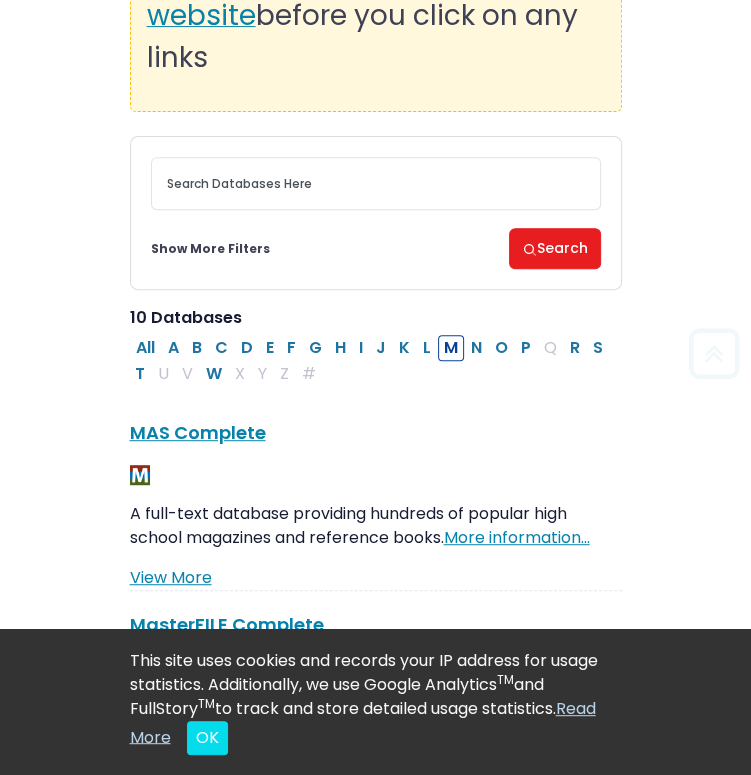 scroll, scrollTop: 326, scrollLeft: 0, axis: vertical 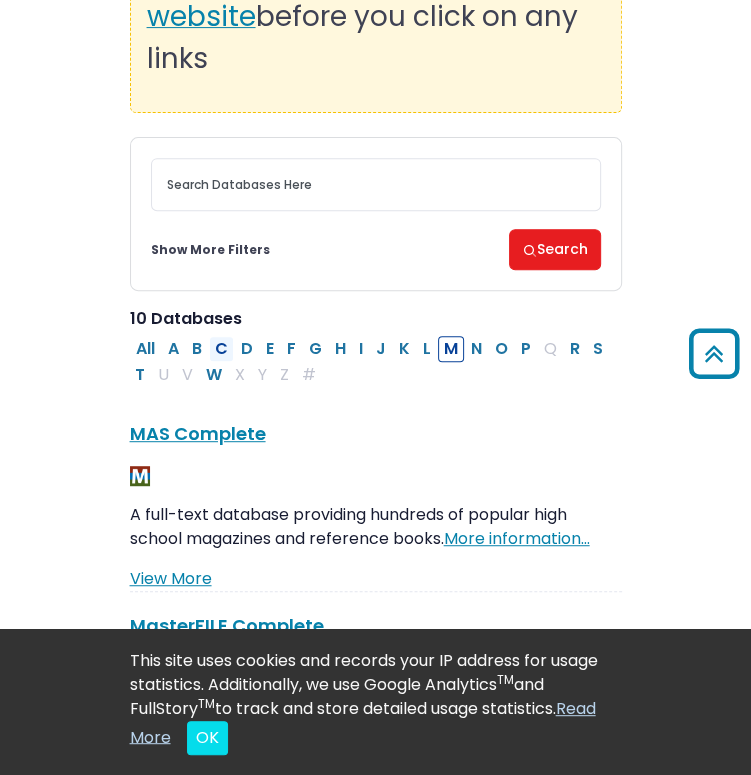click on "C" at bounding box center [221, 349] 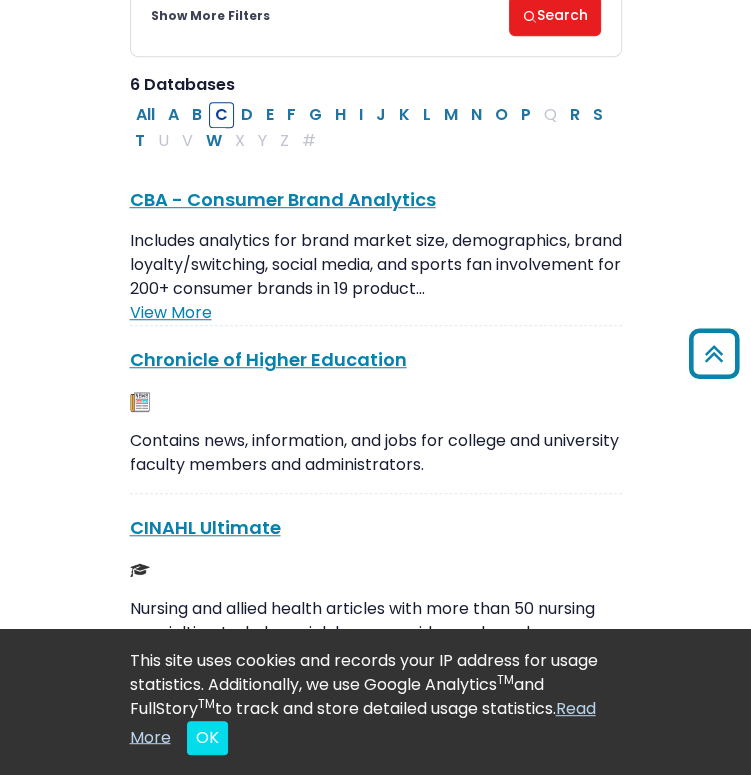 scroll, scrollTop: 0, scrollLeft: 0, axis: both 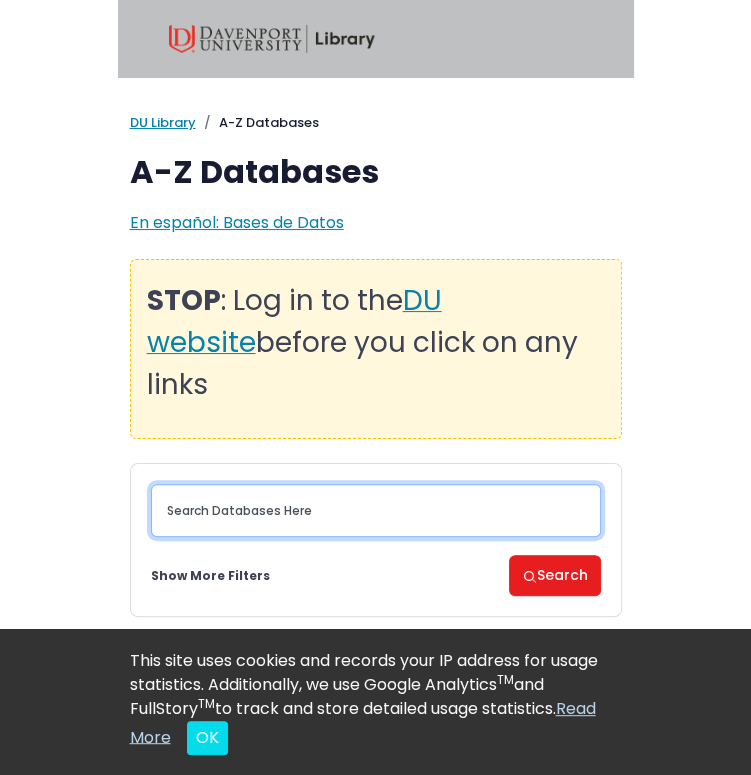 click at bounding box center [376, 510] 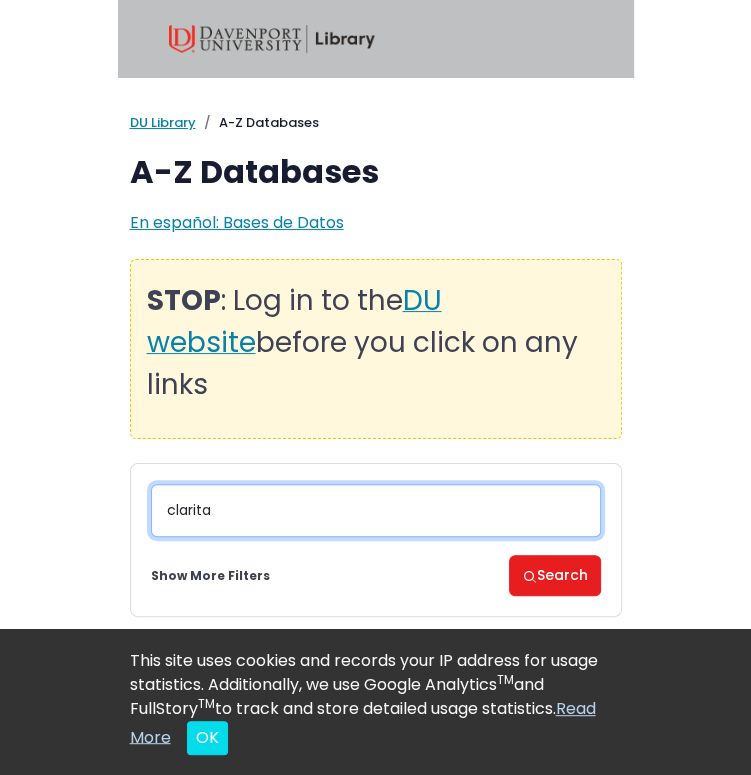 type on "claritas" 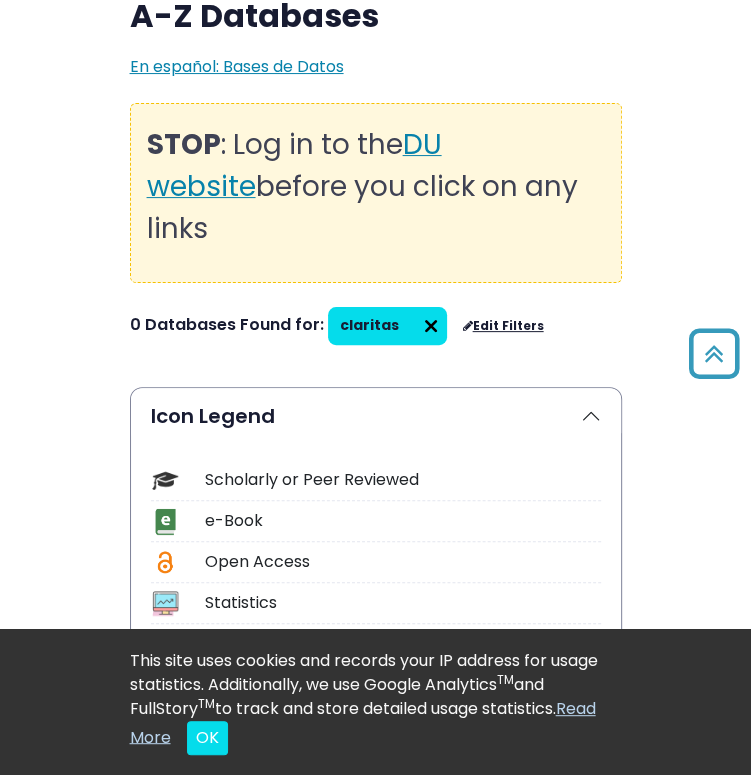 scroll, scrollTop: 150, scrollLeft: 0, axis: vertical 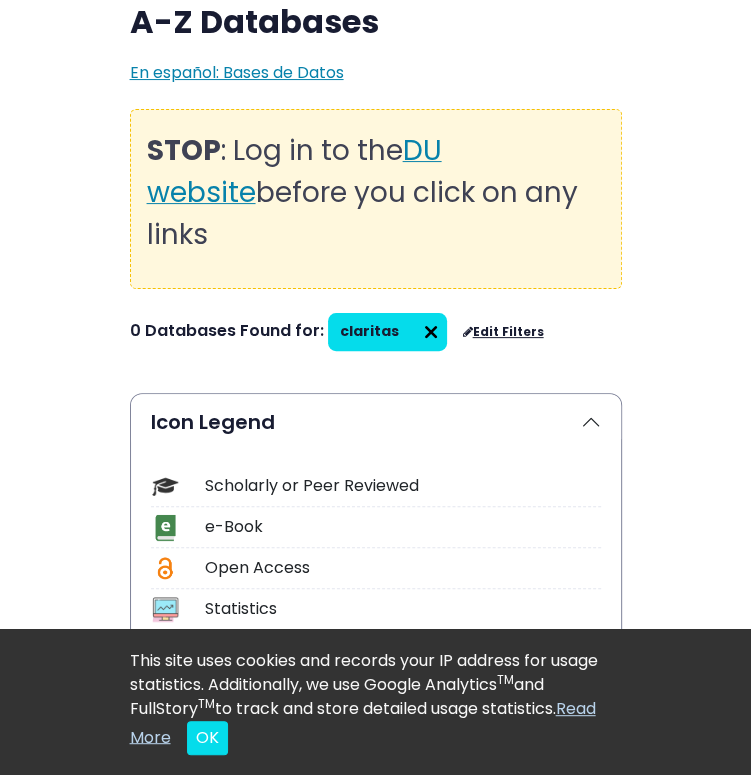 click at bounding box center (431, 332) 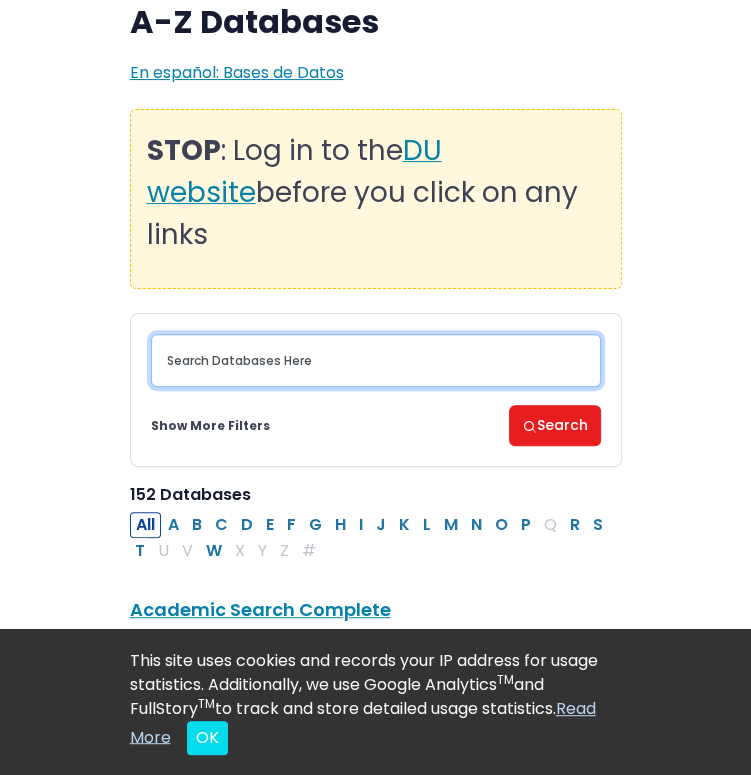 drag, startPoint x: 329, startPoint y: 327, endPoint x: 168, endPoint y: 326, distance: 161.00311 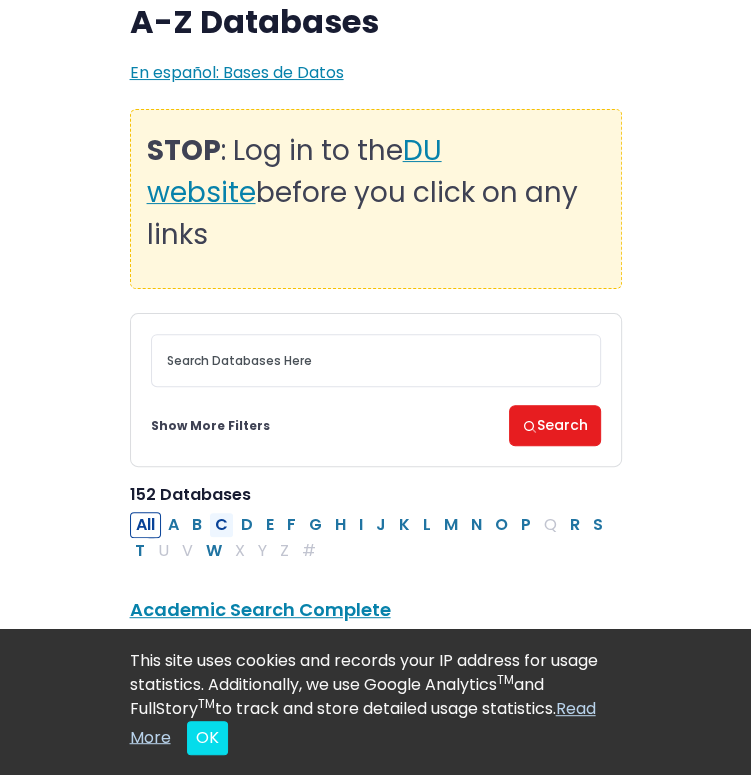 click on "C" at bounding box center [221, 525] 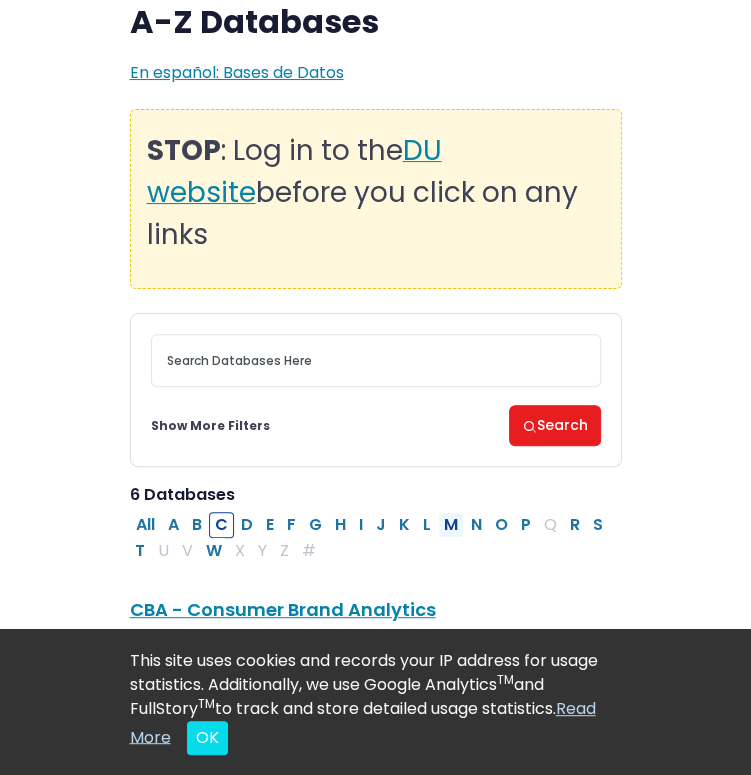 click on "M" at bounding box center (451, 525) 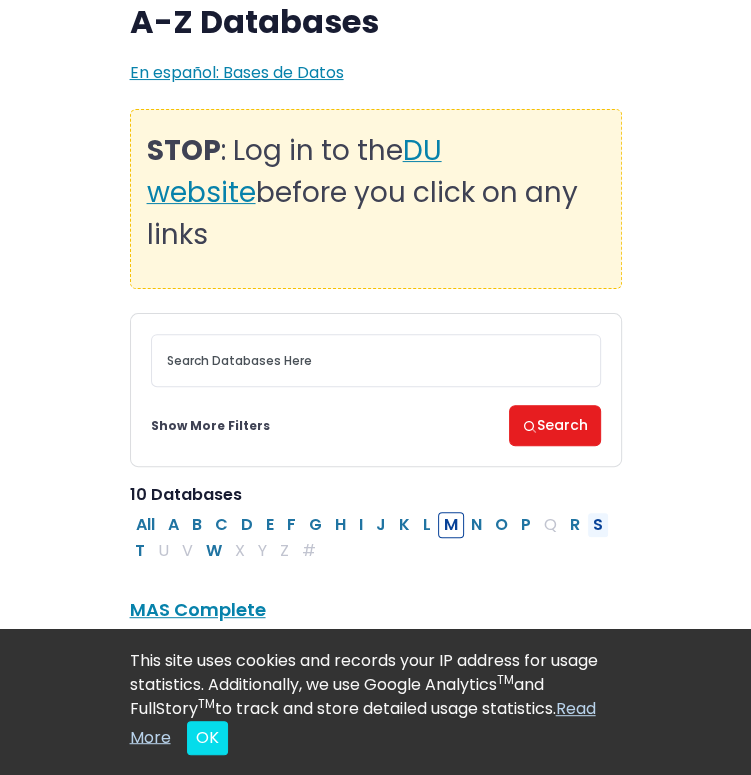 click on "S" at bounding box center [598, 525] 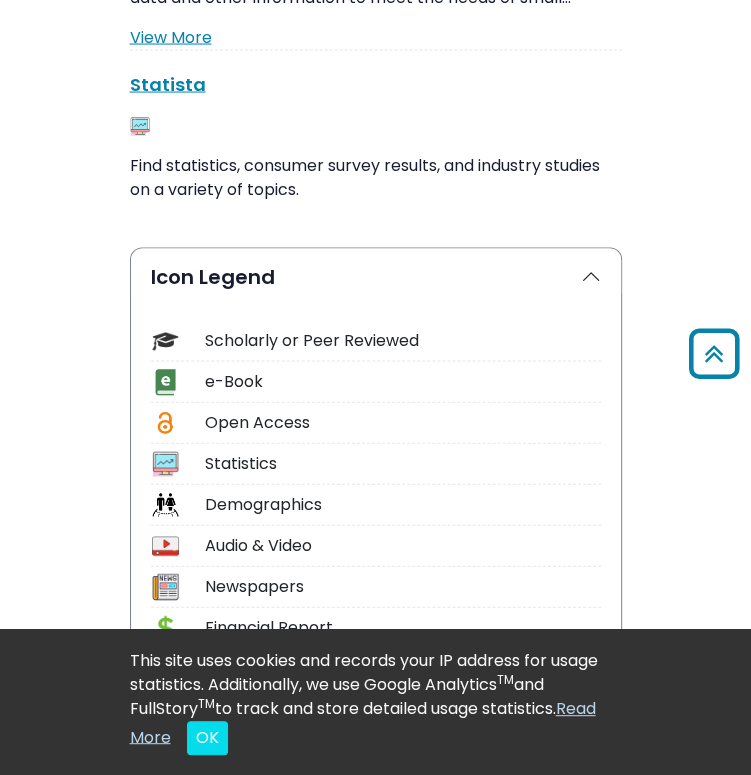 scroll, scrollTop: 1972, scrollLeft: 0, axis: vertical 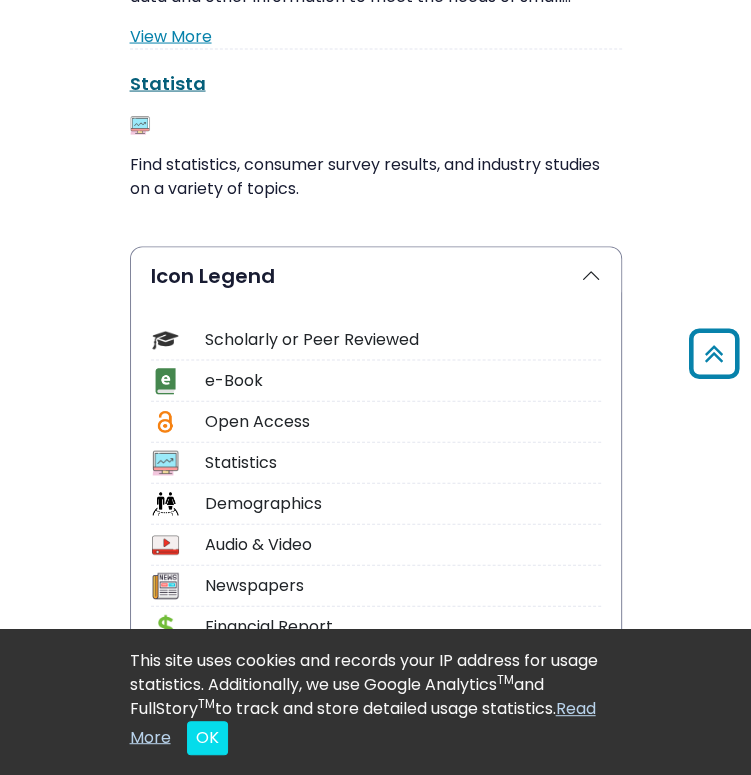 click on "Statista This link opens in a new window" at bounding box center (168, 83) 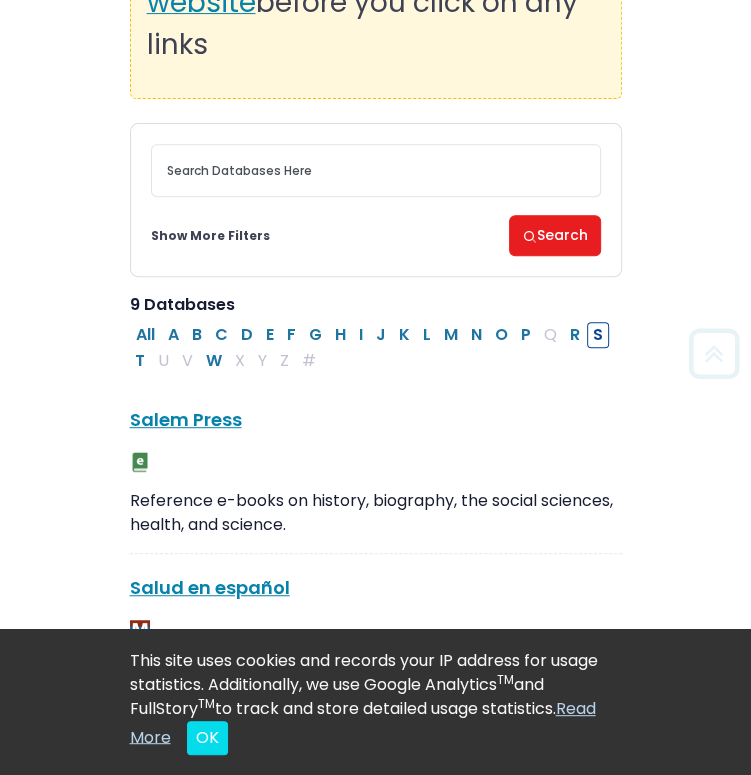 scroll, scrollTop: 341, scrollLeft: 0, axis: vertical 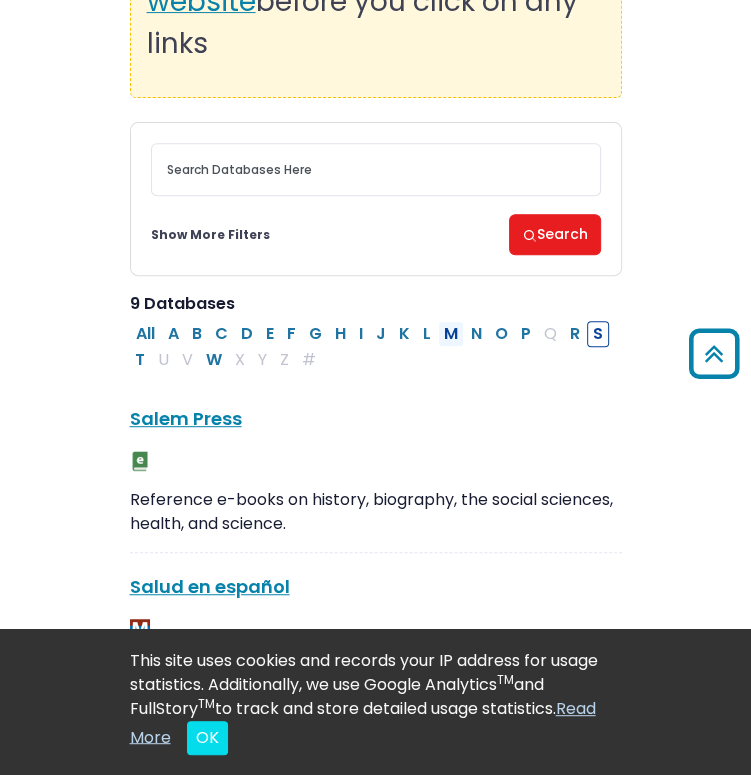 click on "M" at bounding box center (451, 334) 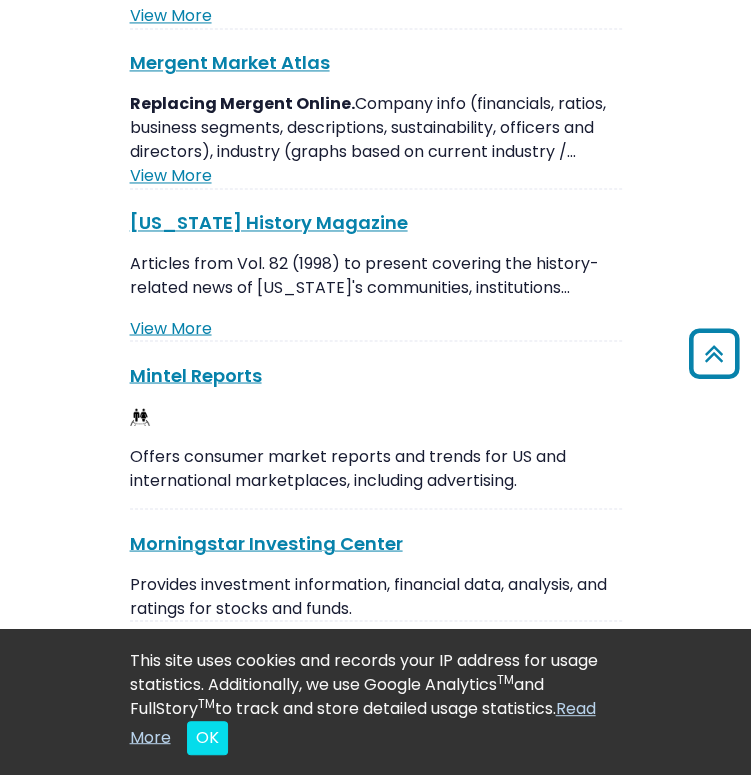scroll, scrollTop: 1586, scrollLeft: 0, axis: vertical 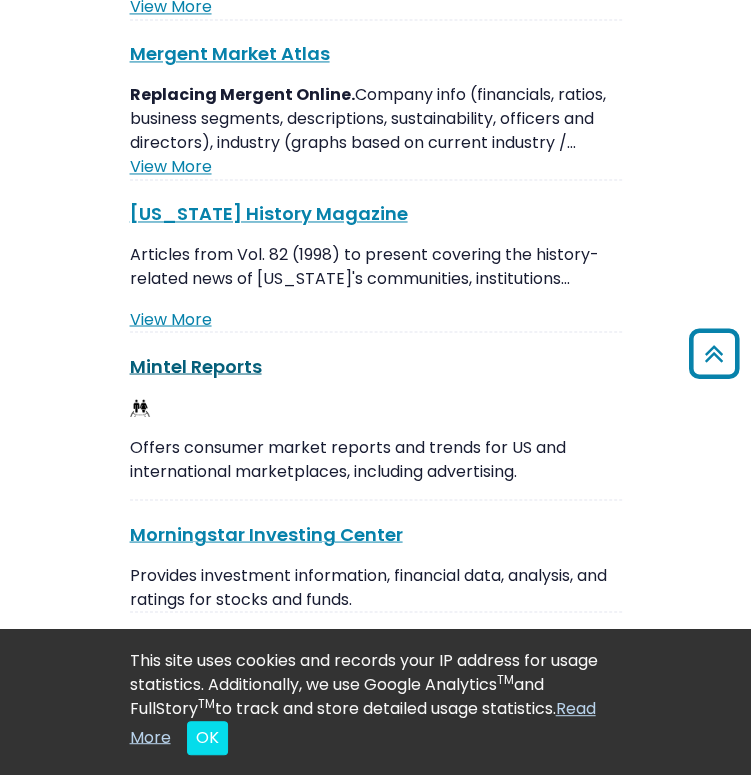 click on "Mintel Reports This link opens in a new window" at bounding box center (196, 365) 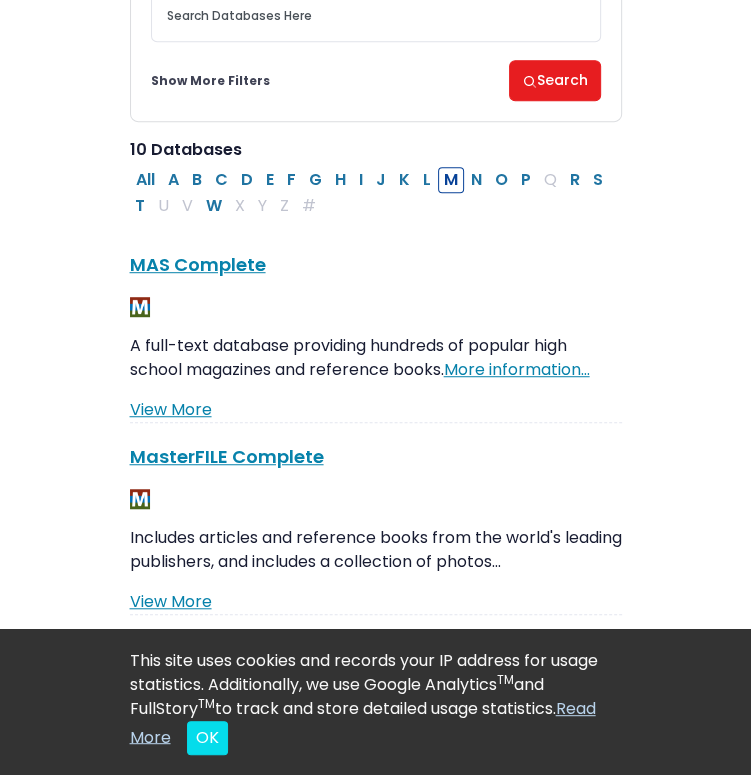 scroll, scrollTop: 495, scrollLeft: 0, axis: vertical 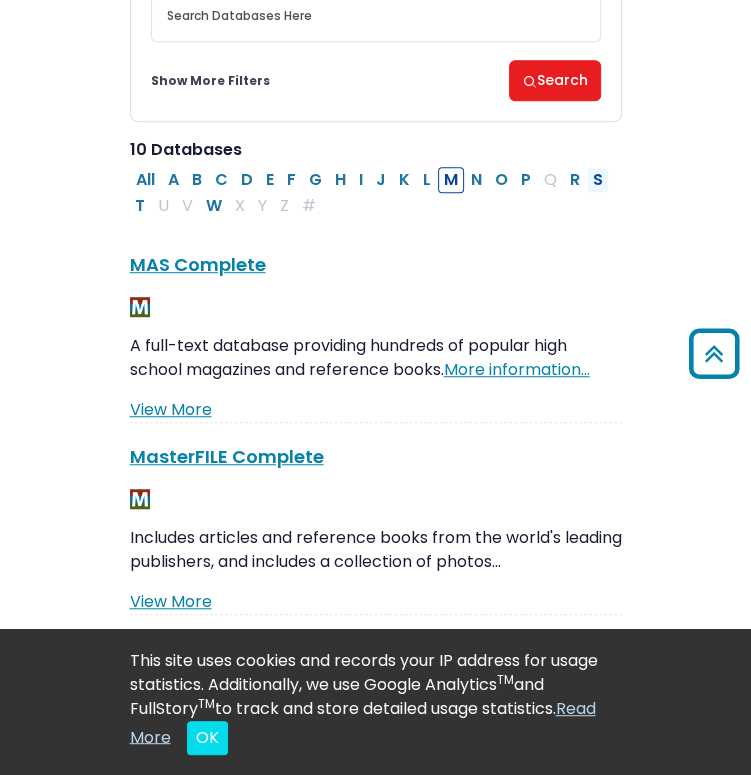 click on "S" at bounding box center (598, 180) 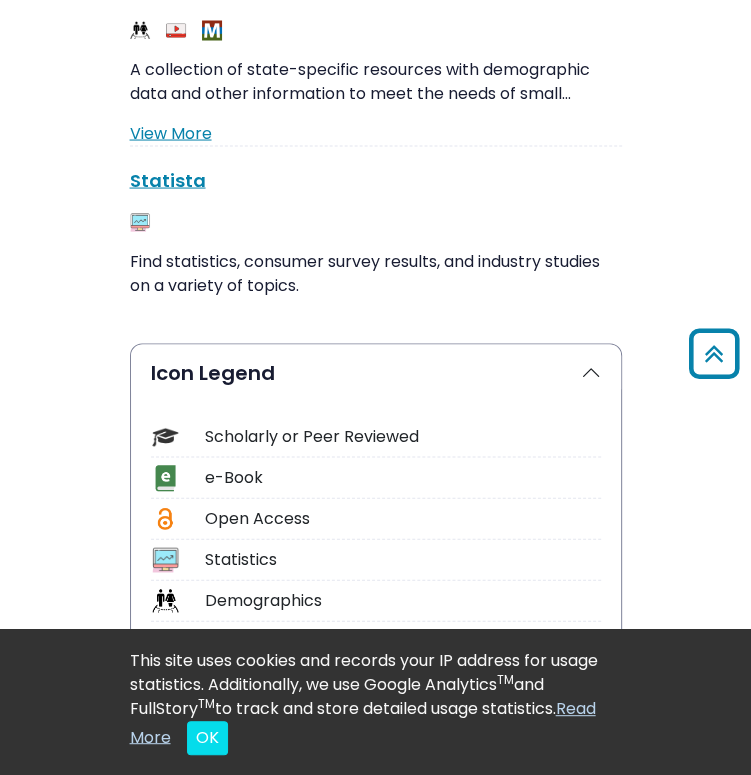 scroll, scrollTop: 1886, scrollLeft: 0, axis: vertical 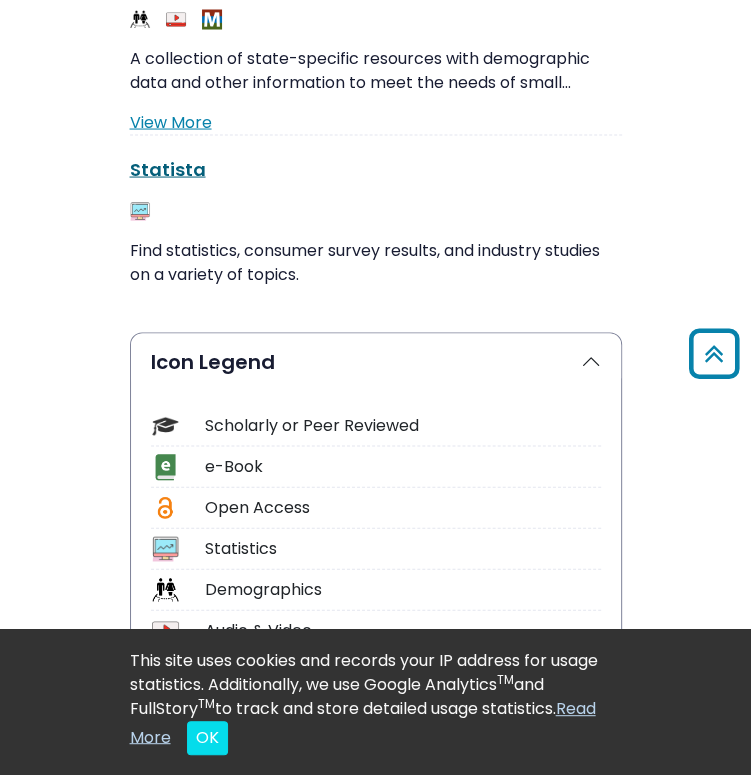 click on "Statista This link opens in a new window" at bounding box center [168, 169] 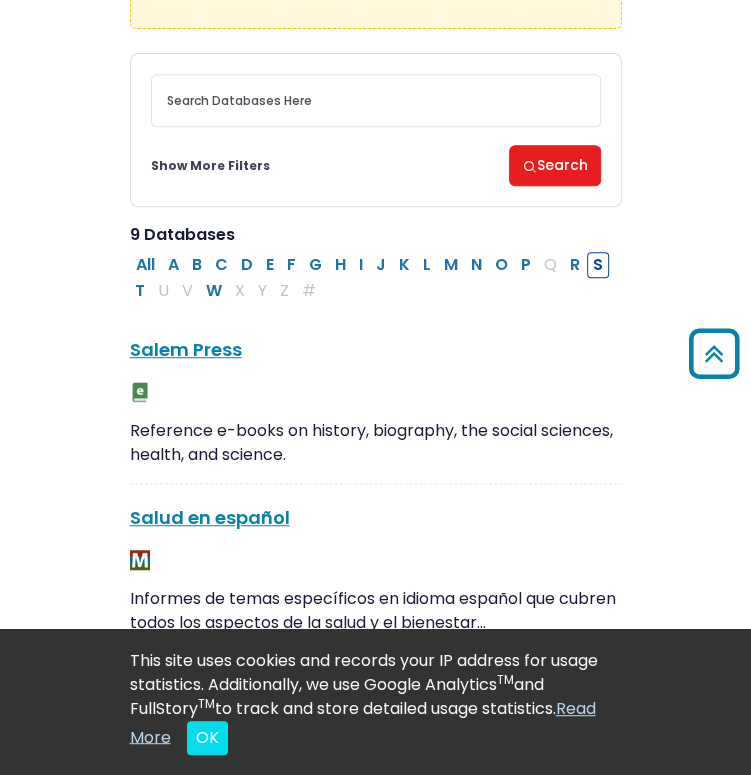 scroll, scrollTop: 0, scrollLeft: 0, axis: both 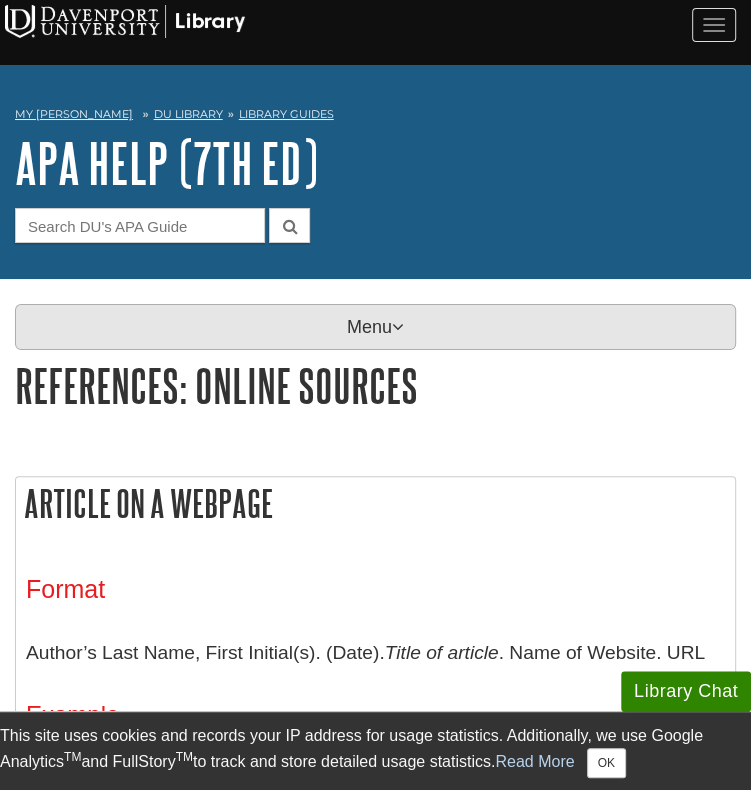 click on "Menu" at bounding box center (375, 327) 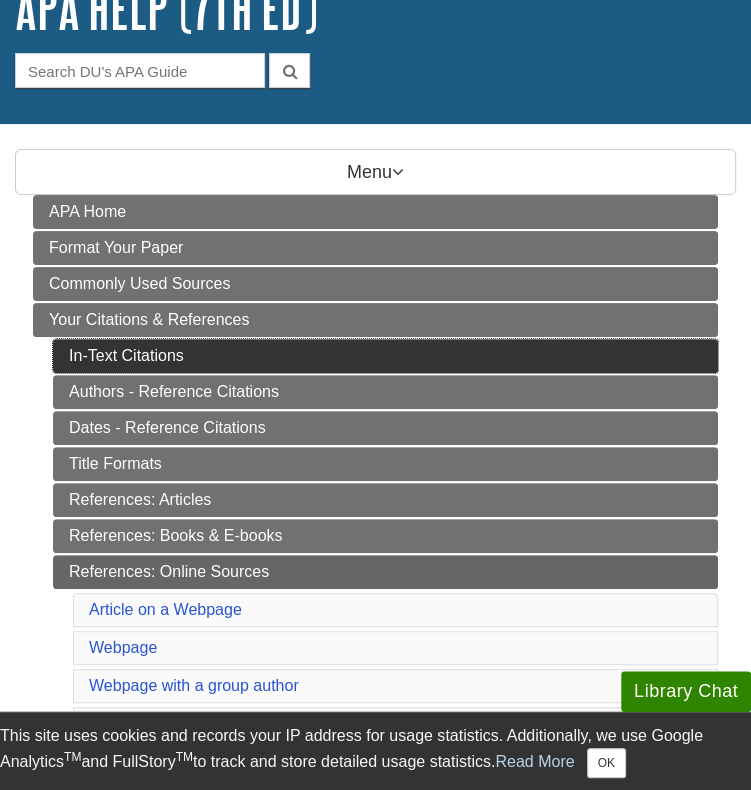 scroll, scrollTop: 156, scrollLeft: 0, axis: vertical 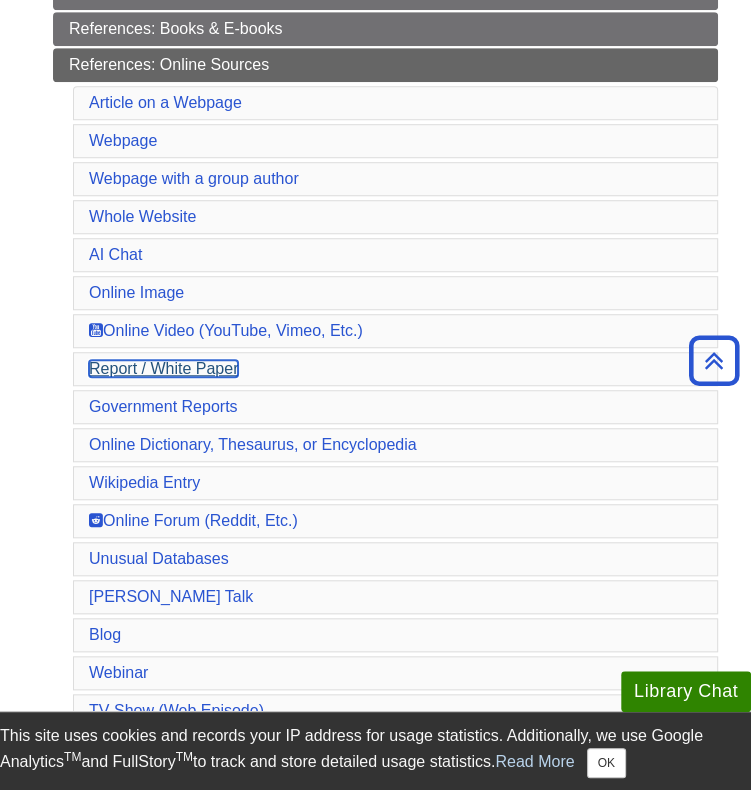 click on "Report / White Paper" at bounding box center (163, 368) 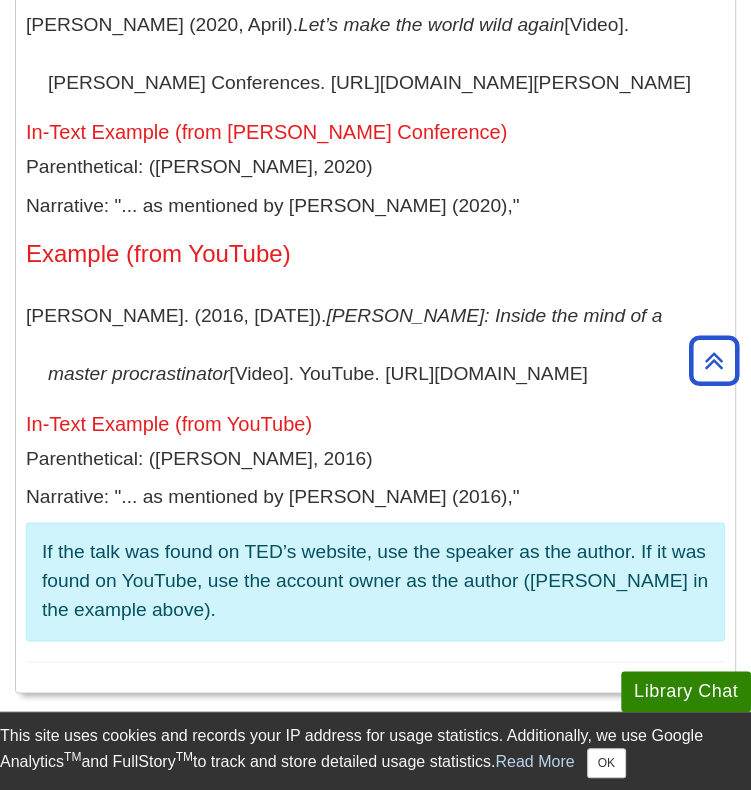 scroll, scrollTop: 16231, scrollLeft: 0, axis: vertical 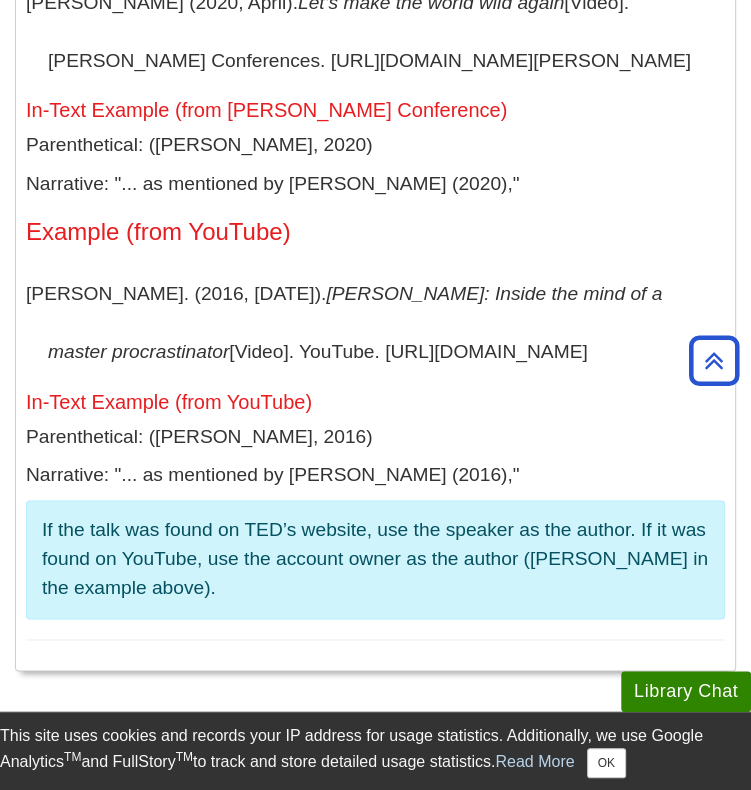 click on "Statista" at bounding box center [375, -428] 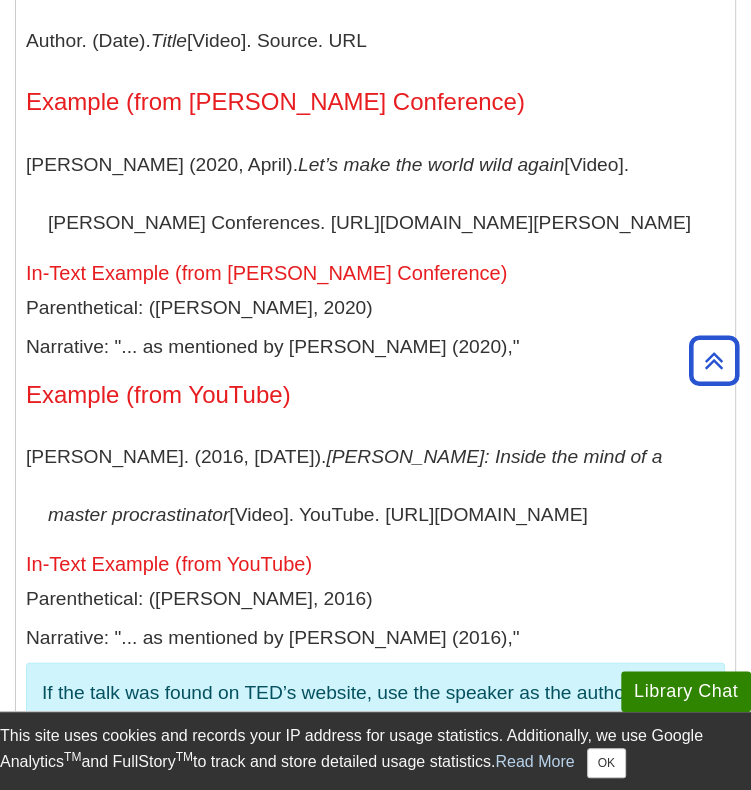 scroll, scrollTop: 16710, scrollLeft: 0, axis: vertical 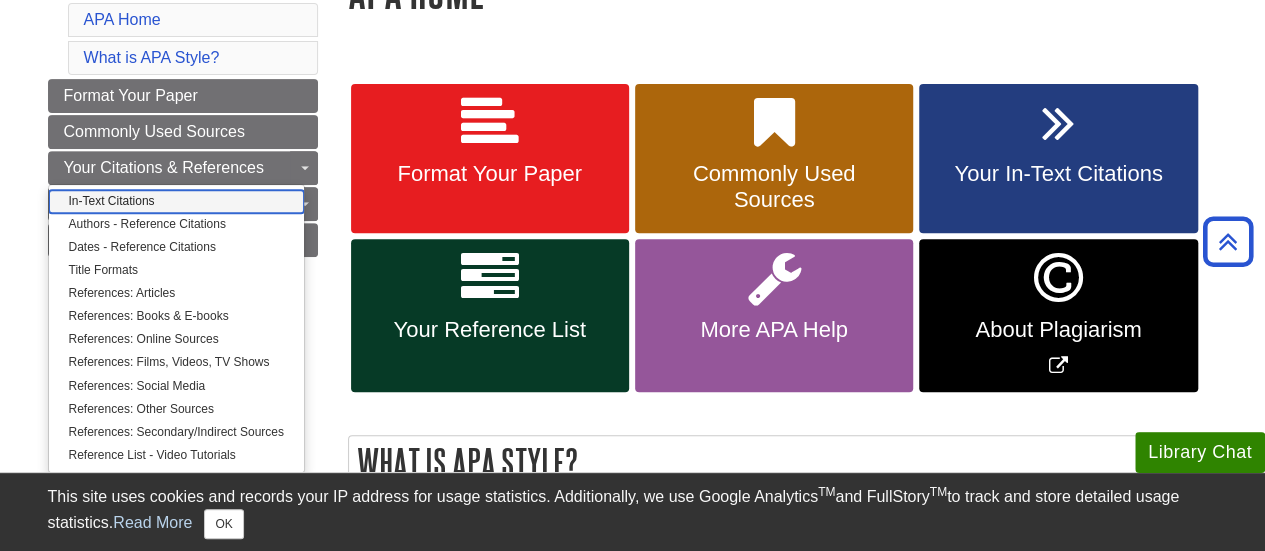 click on "In-Text Citations" at bounding box center [176, 201] 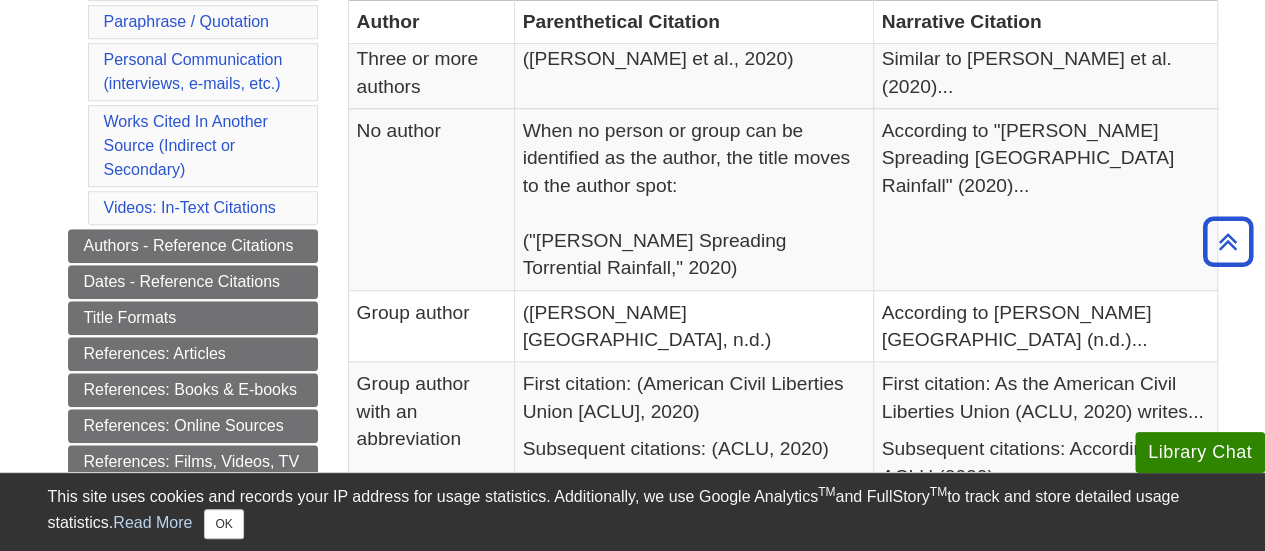 scroll, scrollTop: 689, scrollLeft: 0, axis: vertical 